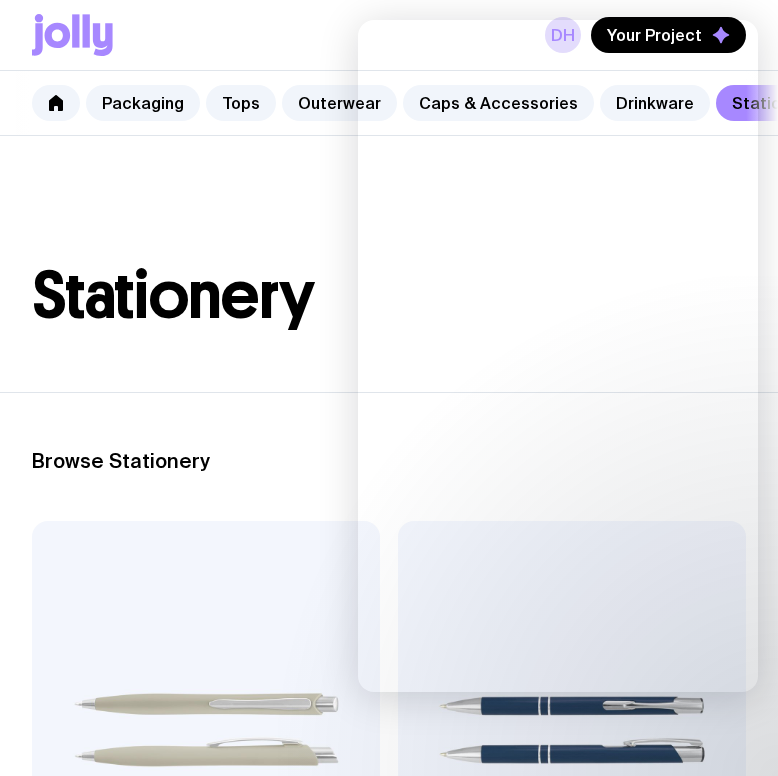 scroll, scrollTop: 1295, scrollLeft: 0, axis: vertical 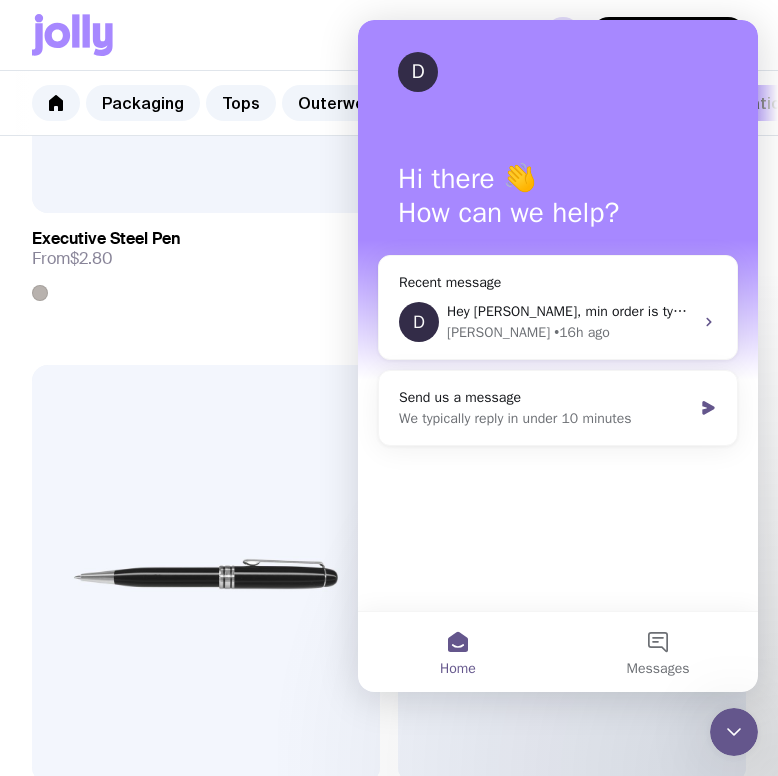 click on "D Hi there 👋 How can we help?" at bounding box center (558, 200) 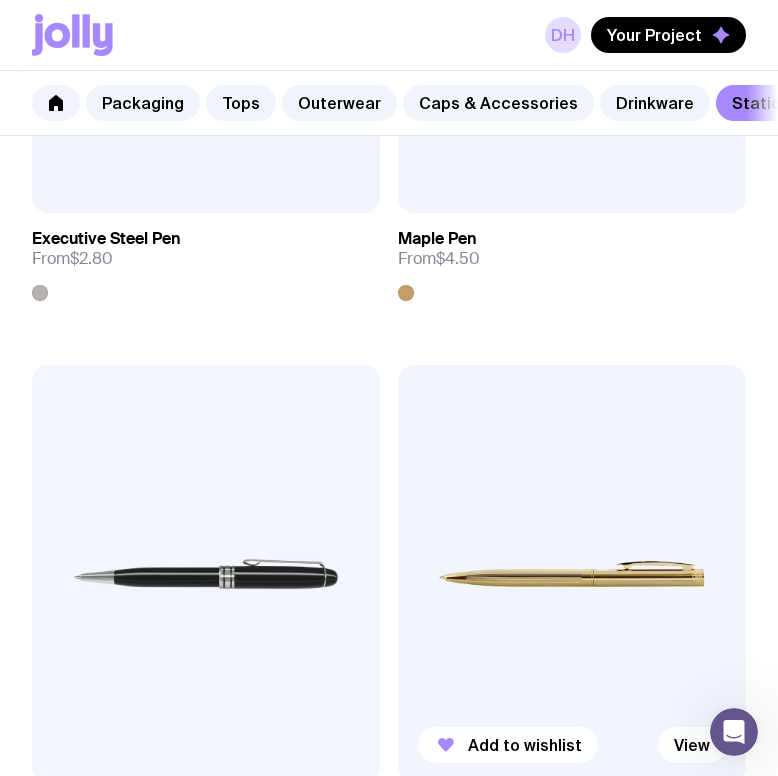 scroll, scrollTop: 0, scrollLeft: 0, axis: both 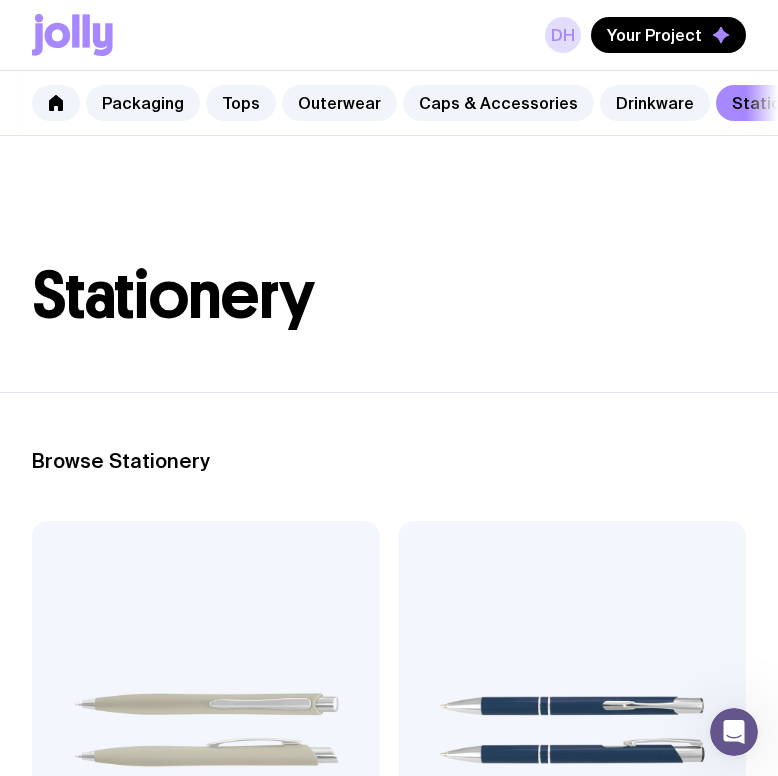 click on "Stationery" at bounding box center [389, 264] 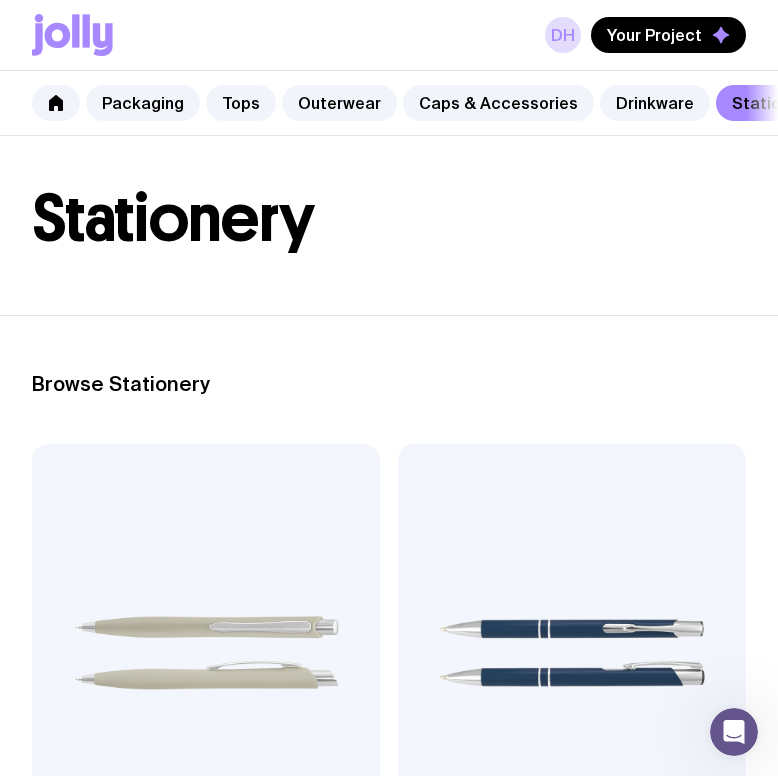 scroll, scrollTop: 0, scrollLeft: 0, axis: both 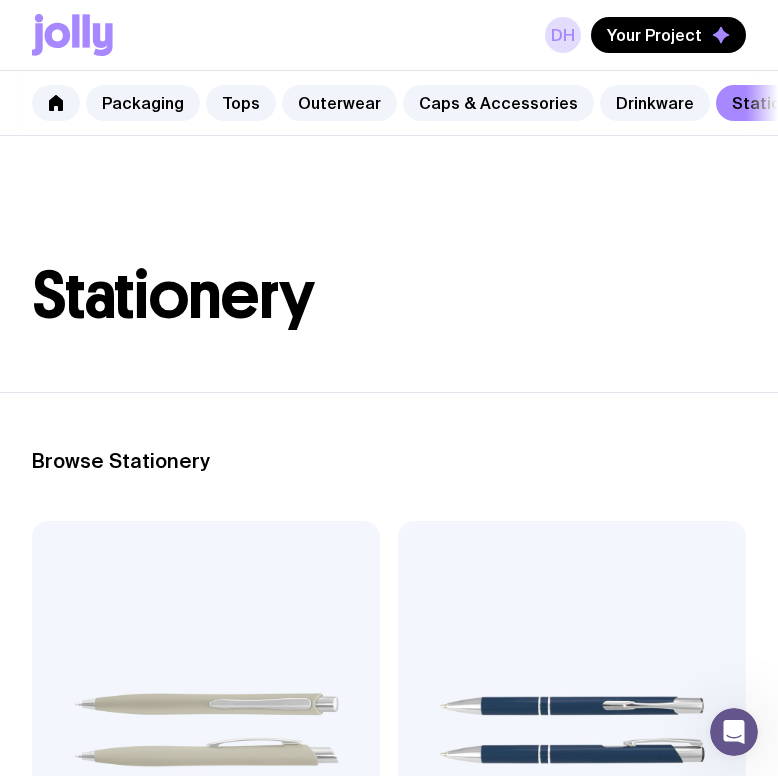 click on "Stationery" at bounding box center [389, 264] 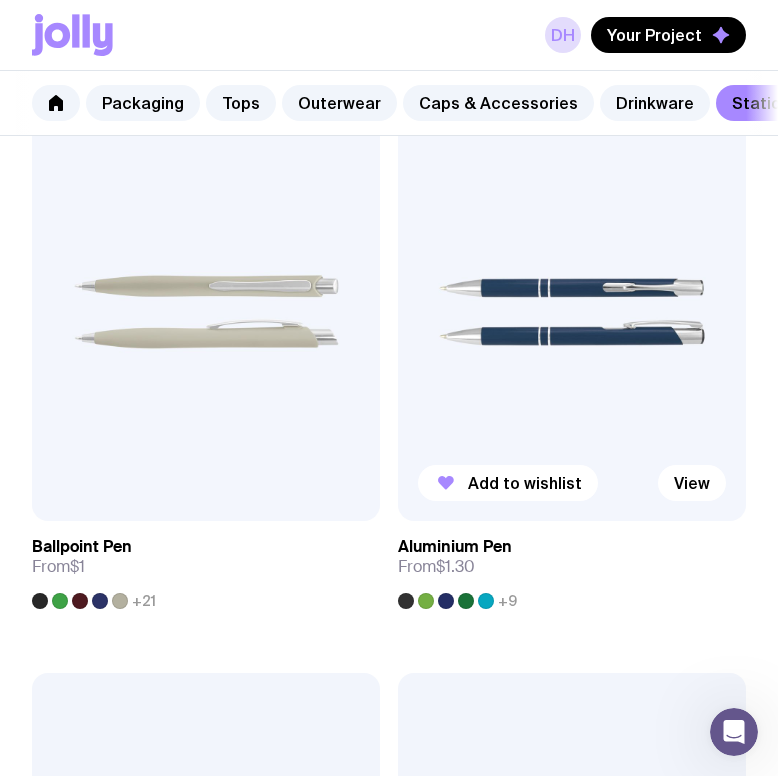 scroll, scrollTop: 847, scrollLeft: 0, axis: vertical 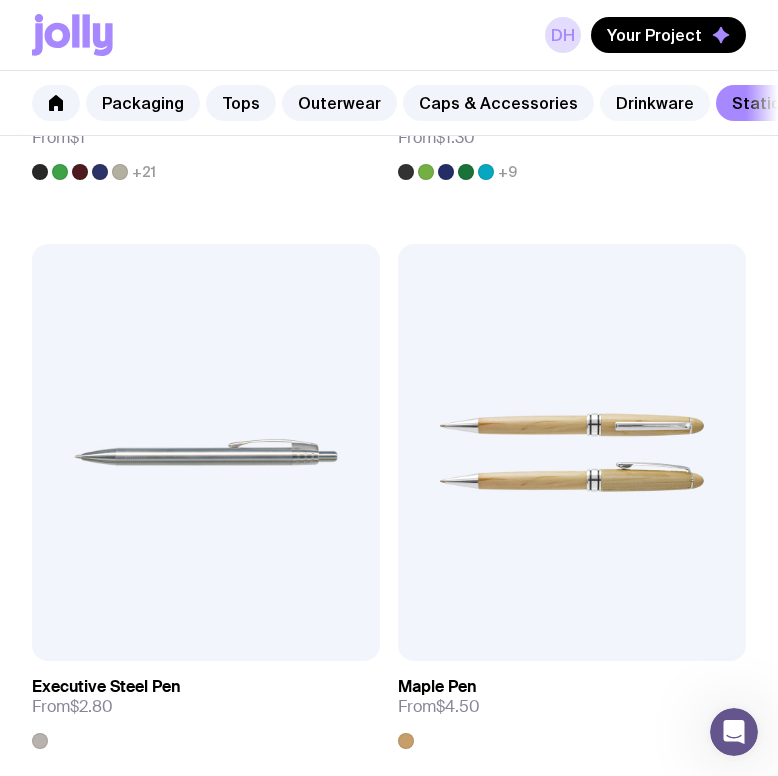 click on "Drinkware" 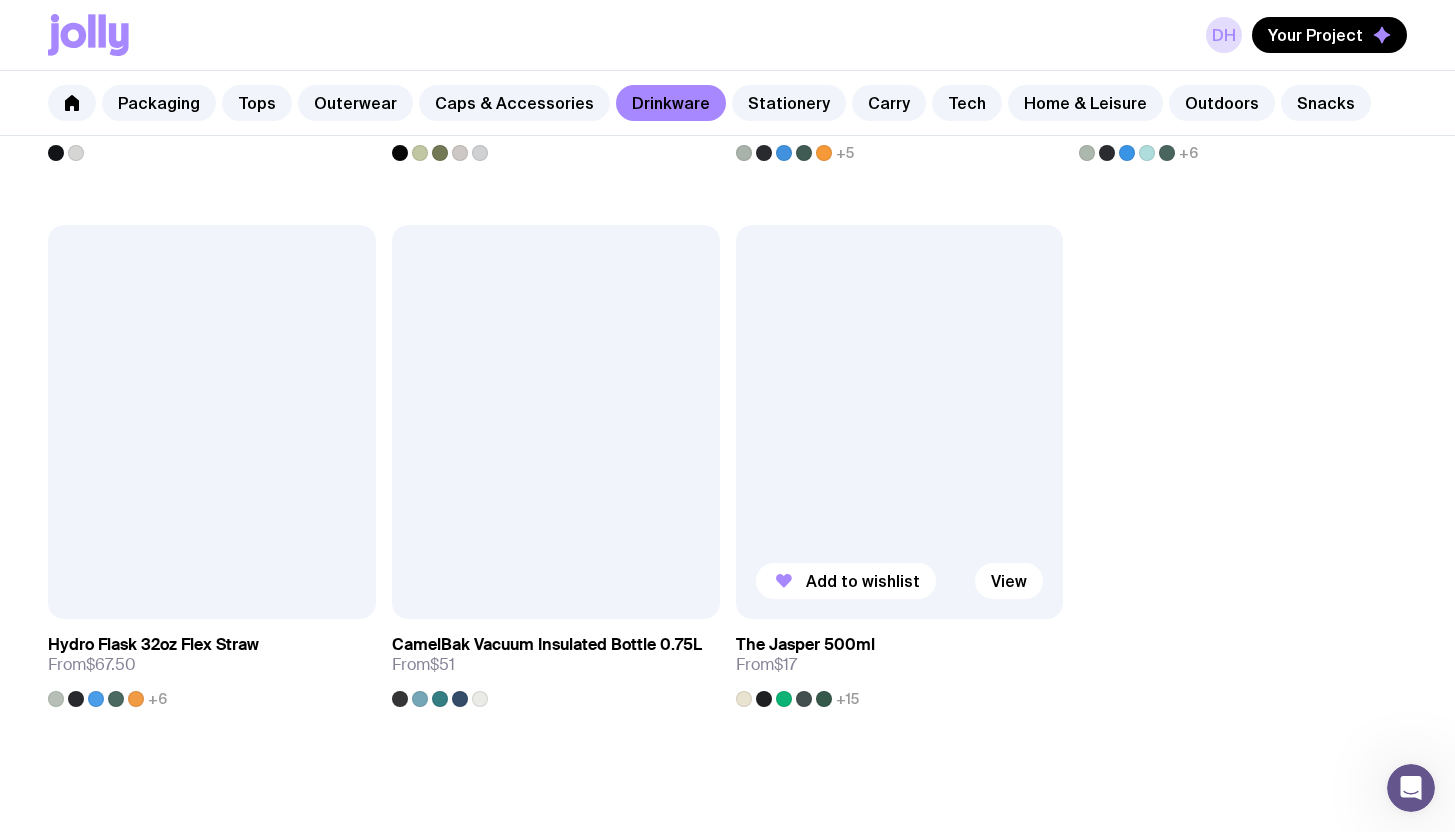 scroll, scrollTop: 3027, scrollLeft: 0, axis: vertical 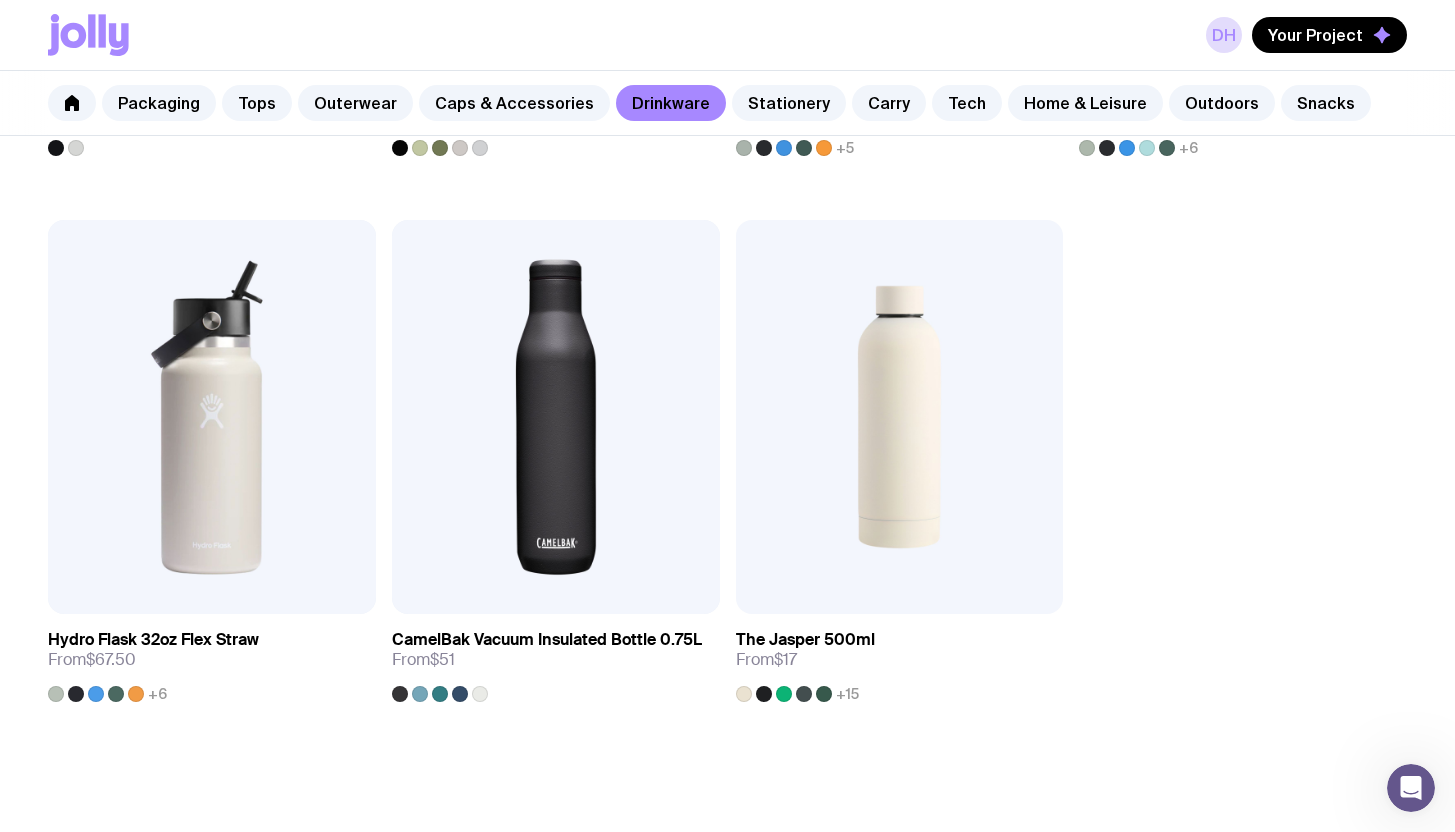 click on "Add to wishlist View Stella Stackable Mug From  $6.50 Add to wishlist View Rustic Mug From  $10.50 Add to wishlist View Shatter-Resistant Glass Mug From  $32.50 Add to wishlist View Ceramic Coffee Cup From  $19 Add to wishlist View [PERSON_NAME] Vacuum Cup From  $18  +20 Add to wishlist View Sage Tumbler From  $17 Add to wishlist View Camelbak Insulated Tumbler From  $36  +2 Add to wishlist View Huski Tumbler From  $29  +2 Add to wishlist View [PERSON_NAME] From  $20 Add to wishlist View Camelbak Vacuum Mug From  $41.50 Add to wishlist View Rhino Mug From  $19  +5 Add to wishlist View ReSip Bottle From  $6 Add to wishlist View Tritan Bottle From  $9  +15 Add to wishlist View [PERSON_NAME] From  $22  +1 Add to wishlist View [PERSON_NAME] Insulated Bottle From  $21  +1 Add to wishlist View Raph 600ml Steel Bottle From  $19 Add to wishlist View Raph 1L Steel Bottle From  $26 Add to wishlist View 1L Drink Bottle From  $30 Add to wishlist View Hydro Flask 21oz Flex Straw From  $59.50  +5 Add to wishlist View Hydro Flask 32oz Wide Mouth" 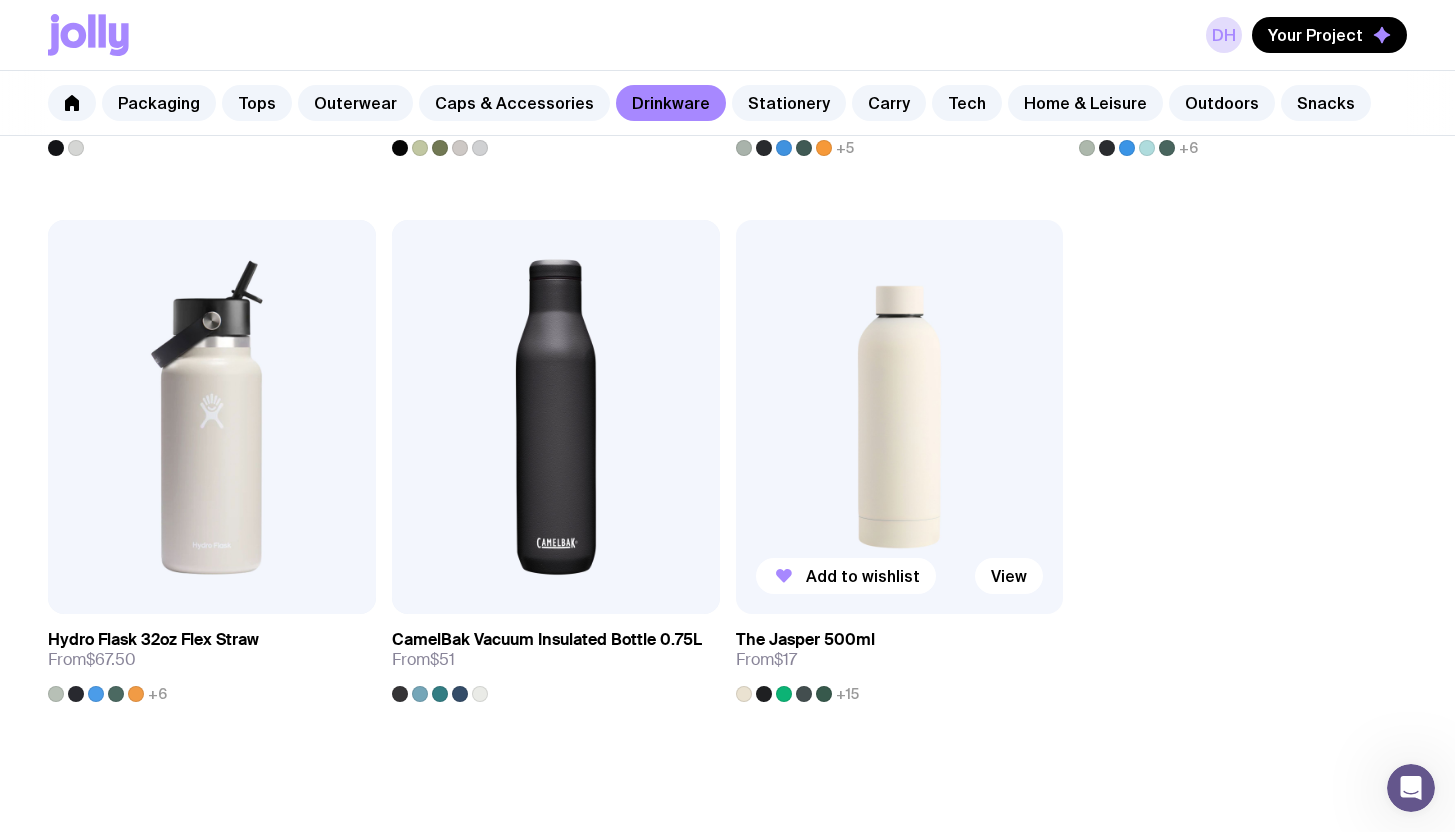 click at bounding box center (900, 416) 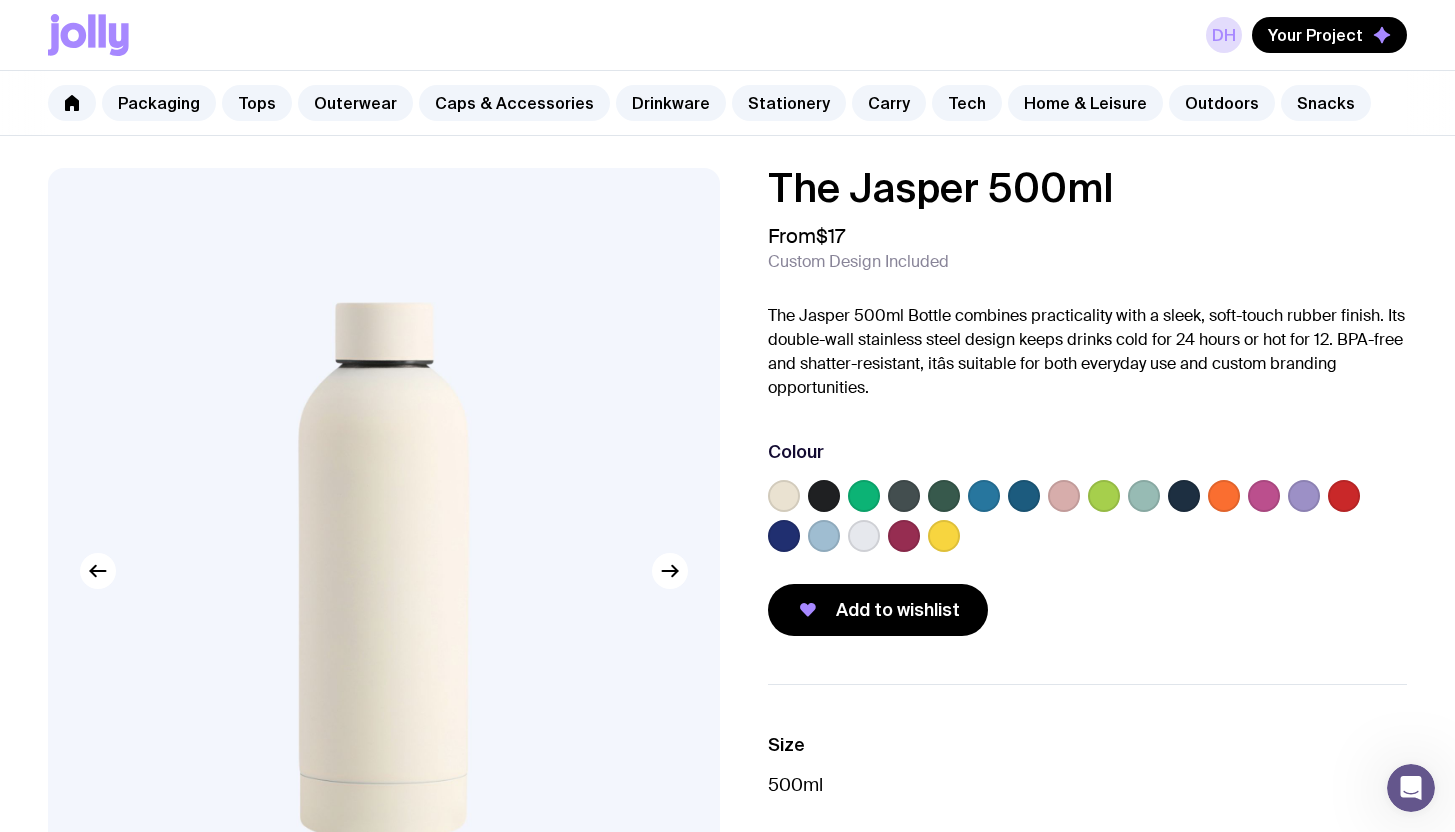 scroll, scrollTop: 33, scrollLeft: 0, axis: vertical 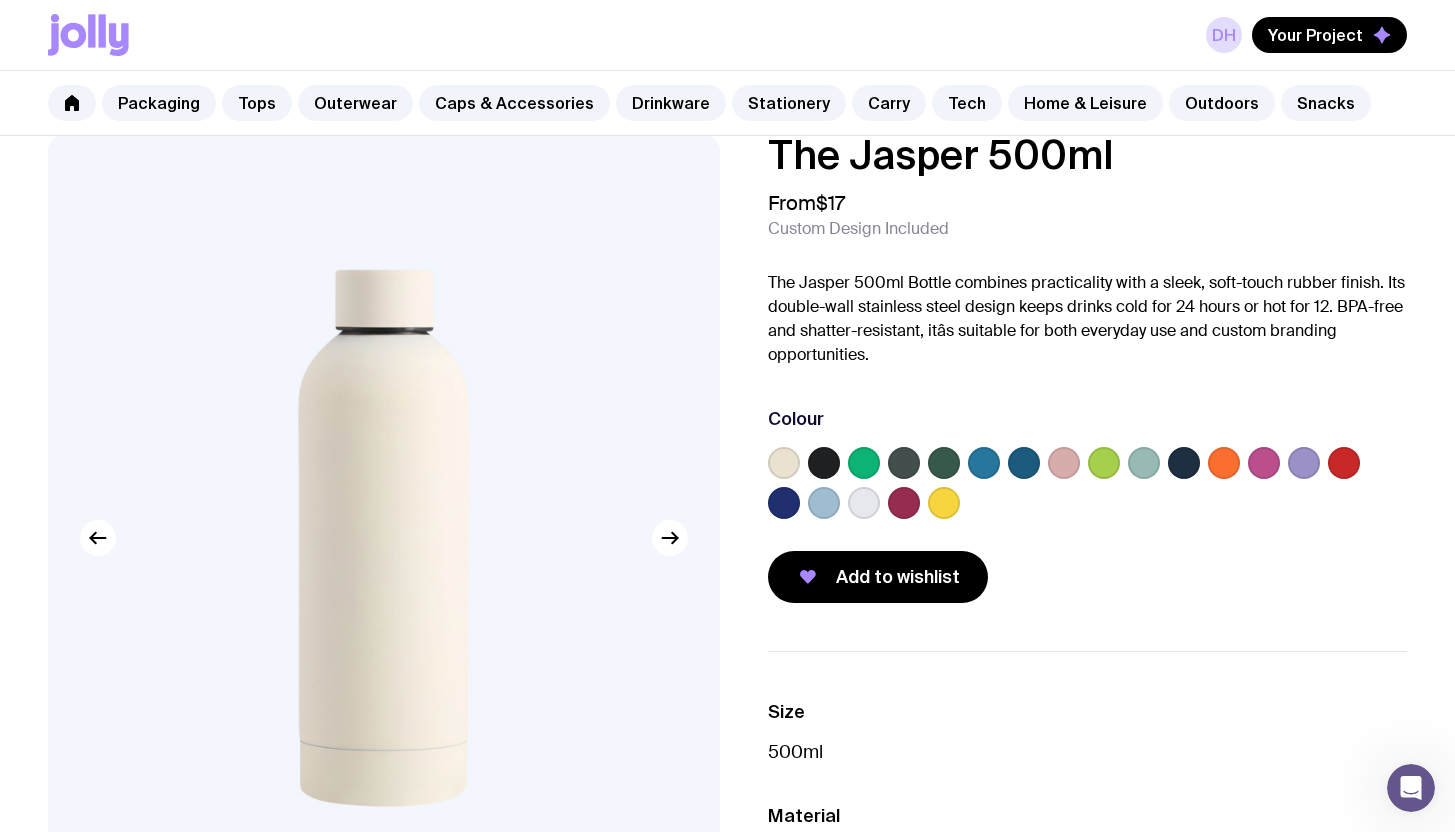 click 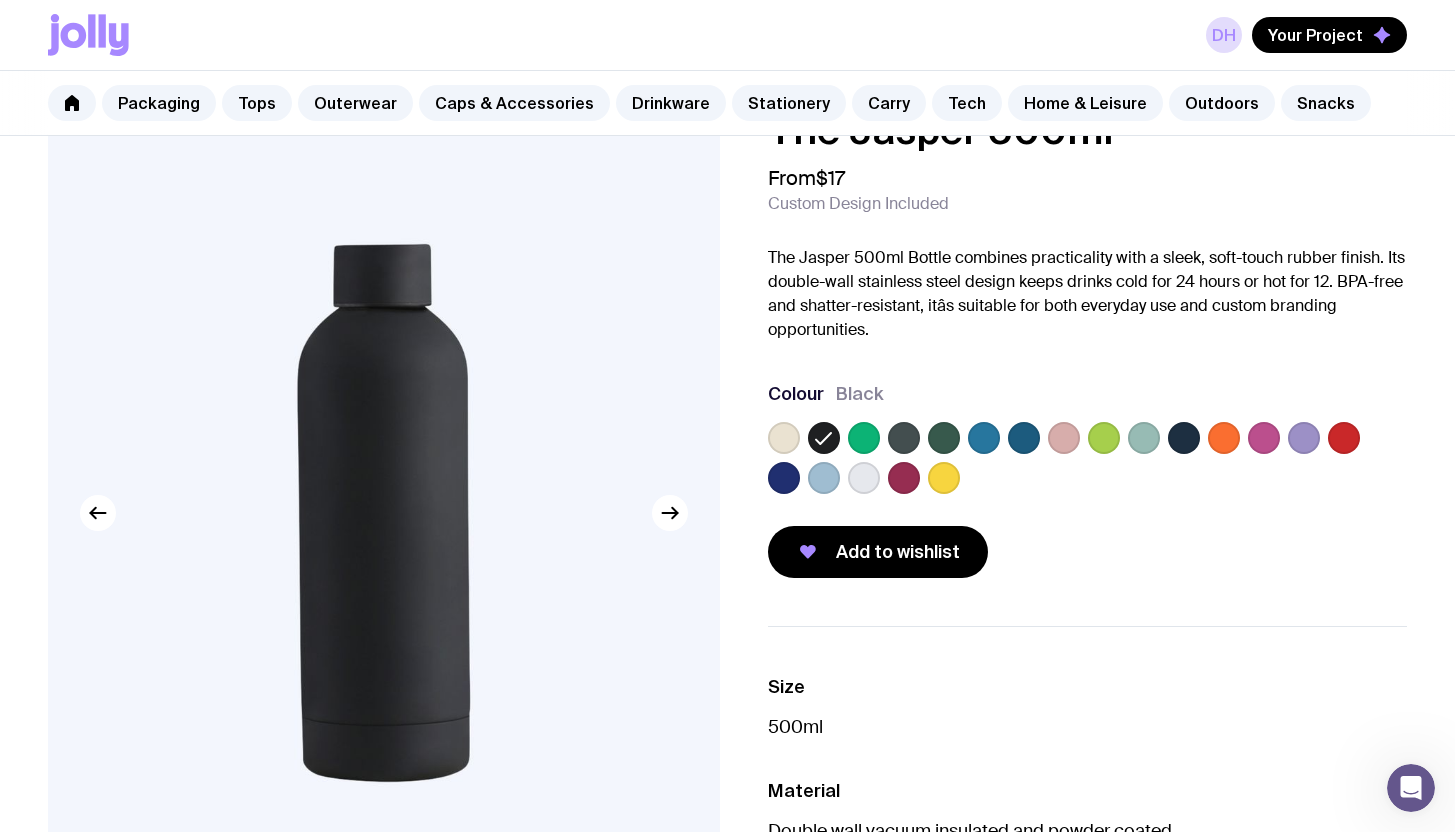 scroll, scrollTop: 58, scrollLeft: 0, axis: vertical 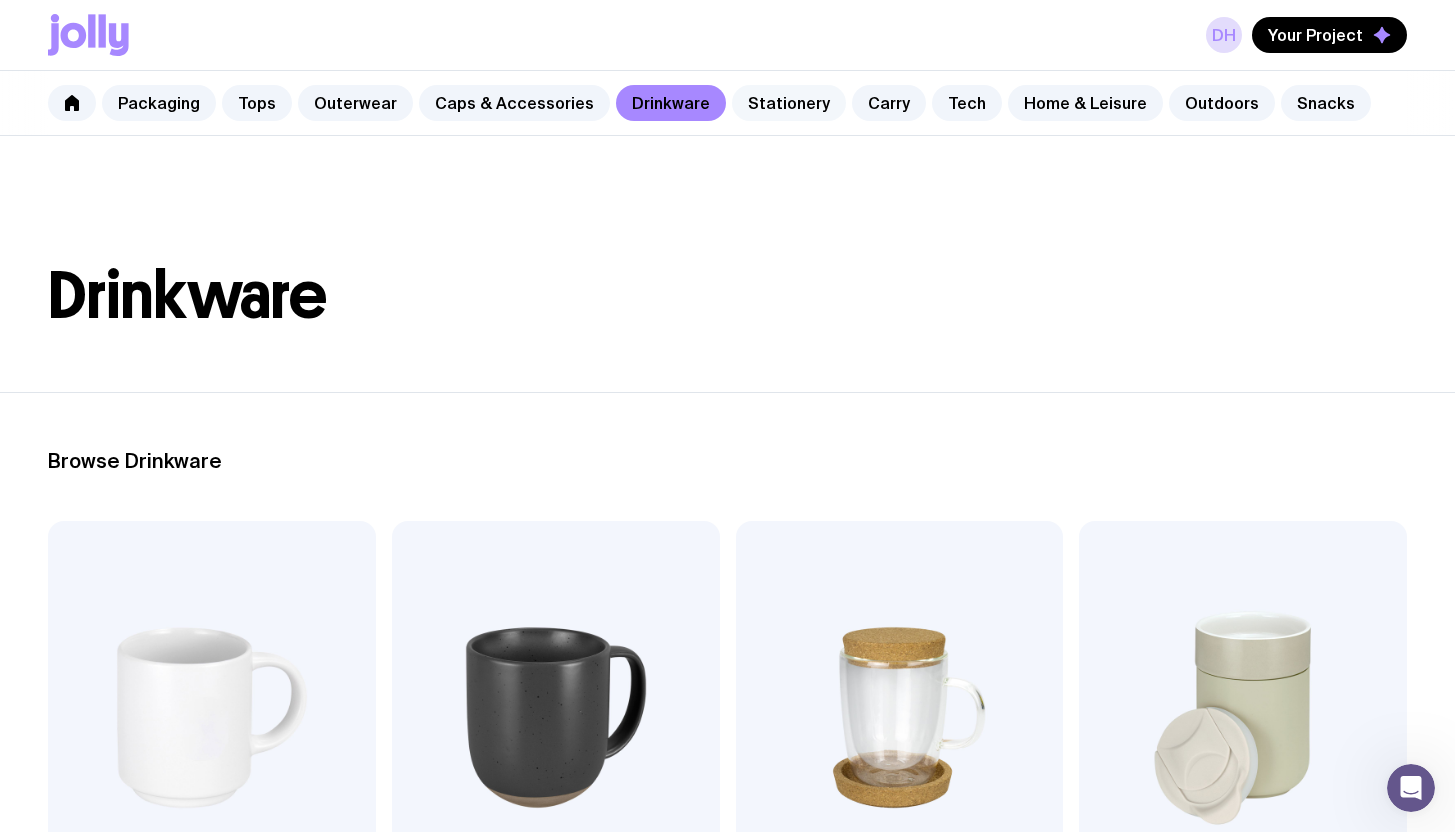 click on "Stationery" 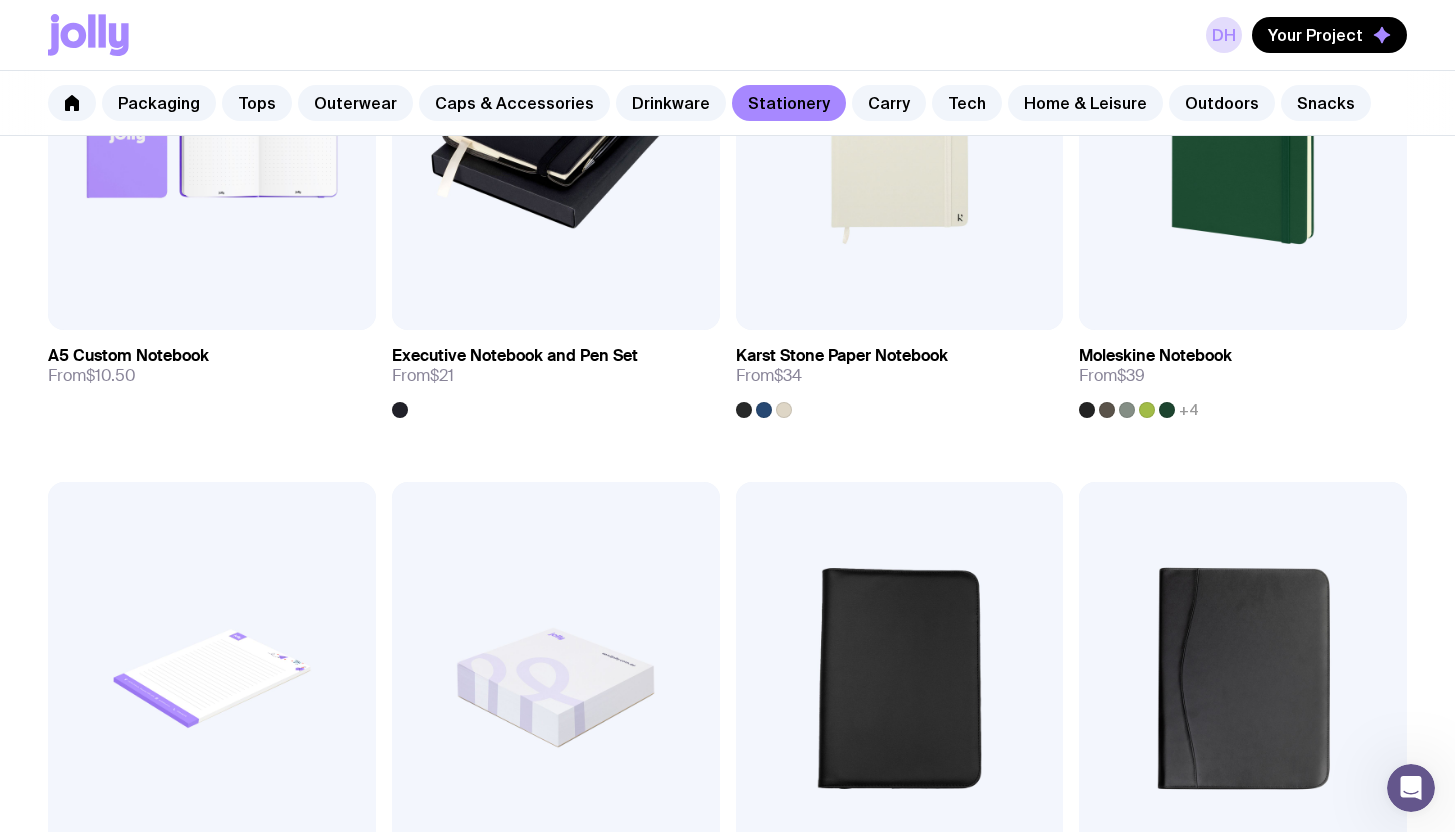 scroll, scrollTop: 1817, scrollLeft: 0, axis: vertical 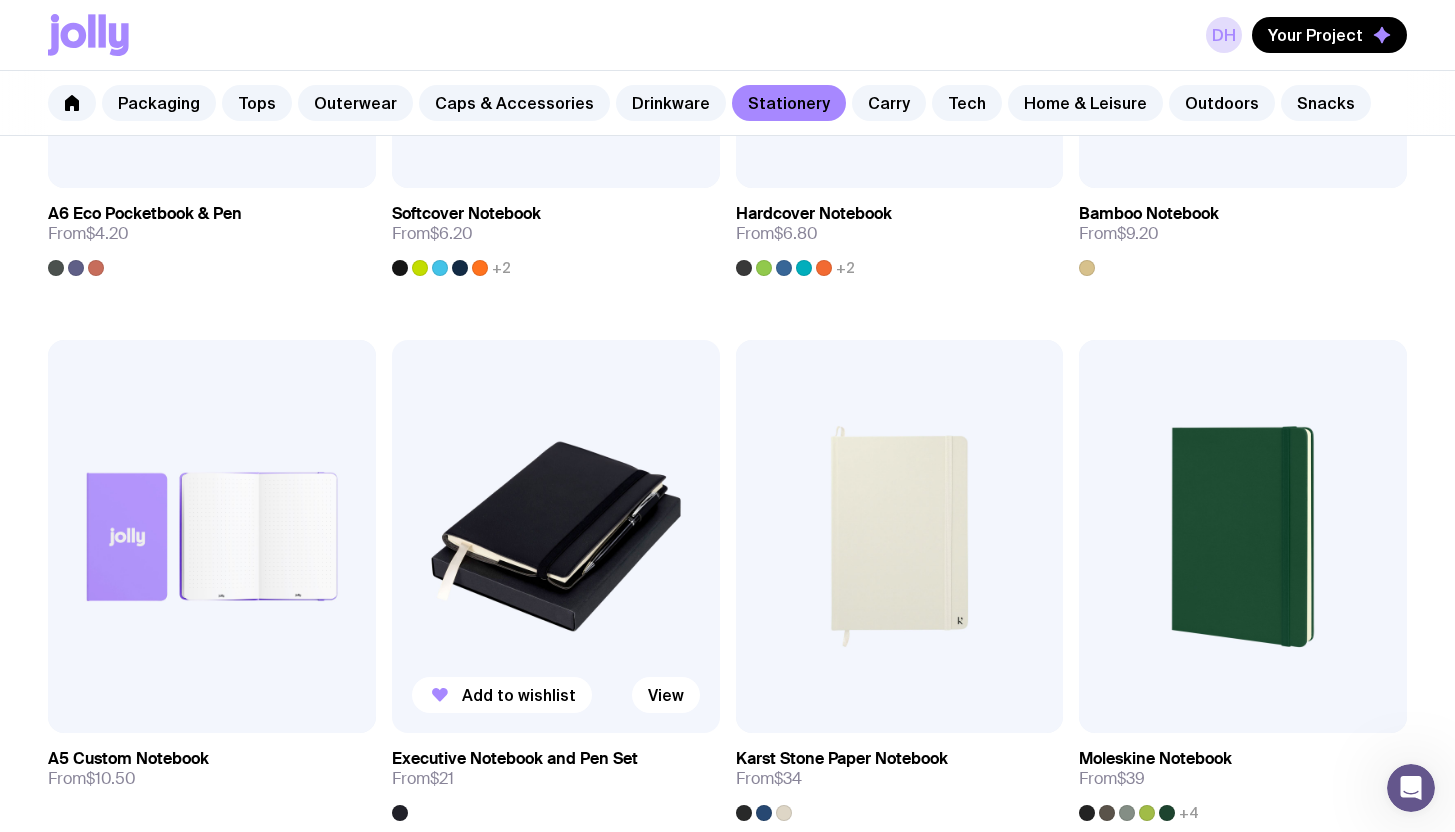 click at bounding box center [556, 536] 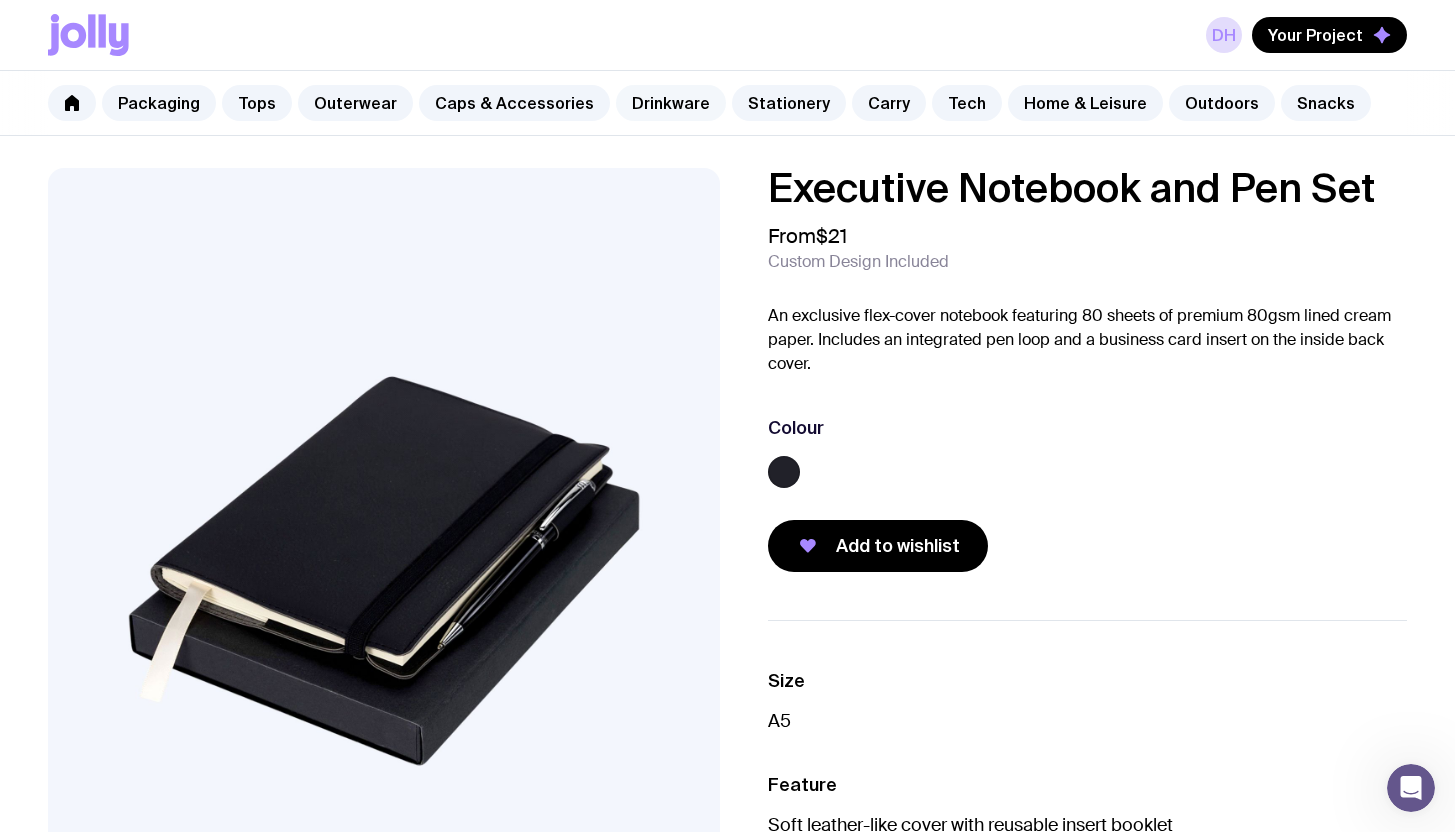 scroll, scrollTop: 0, scrollLeft: 0, axis: both 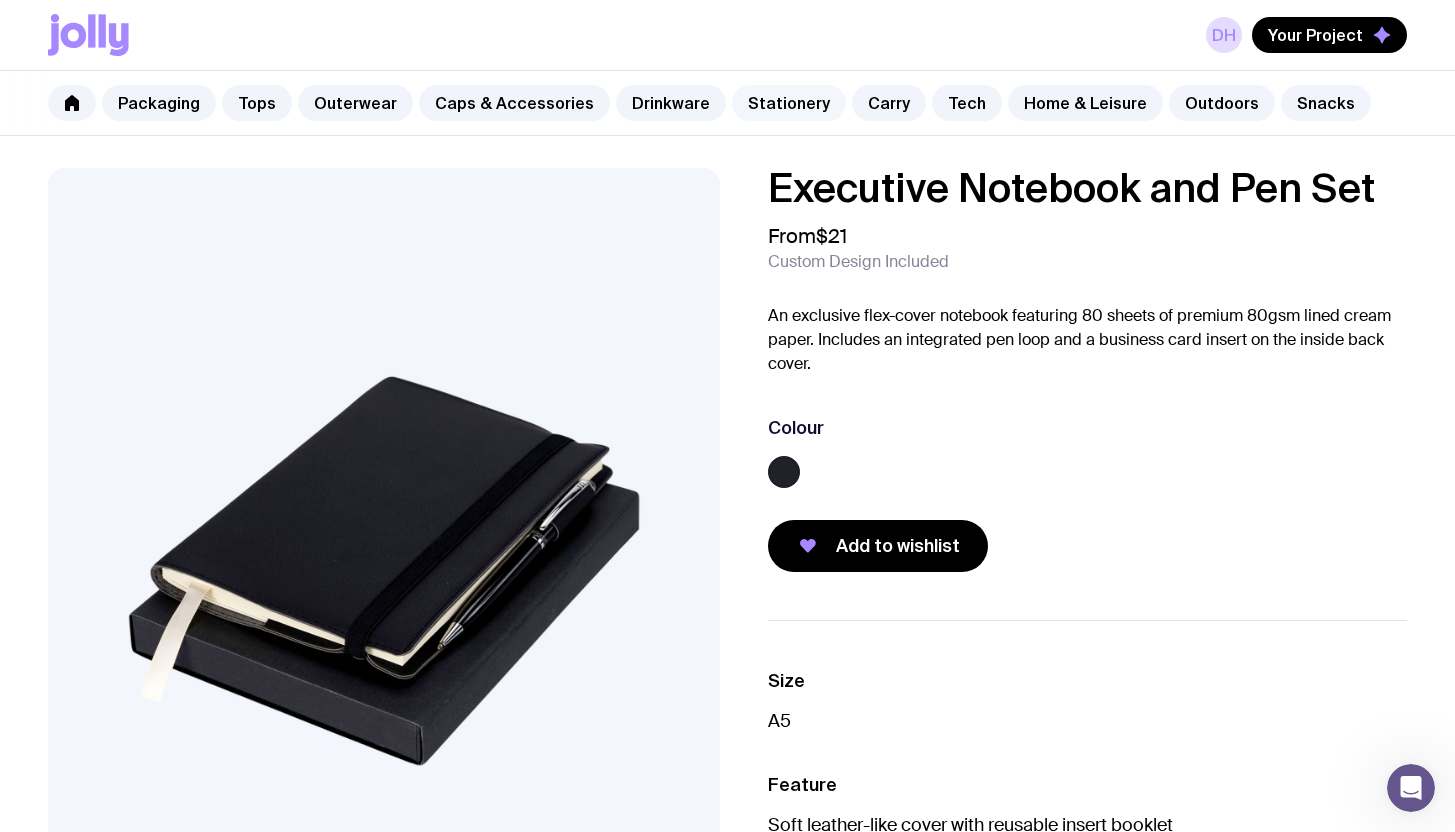 click on "Stationery" 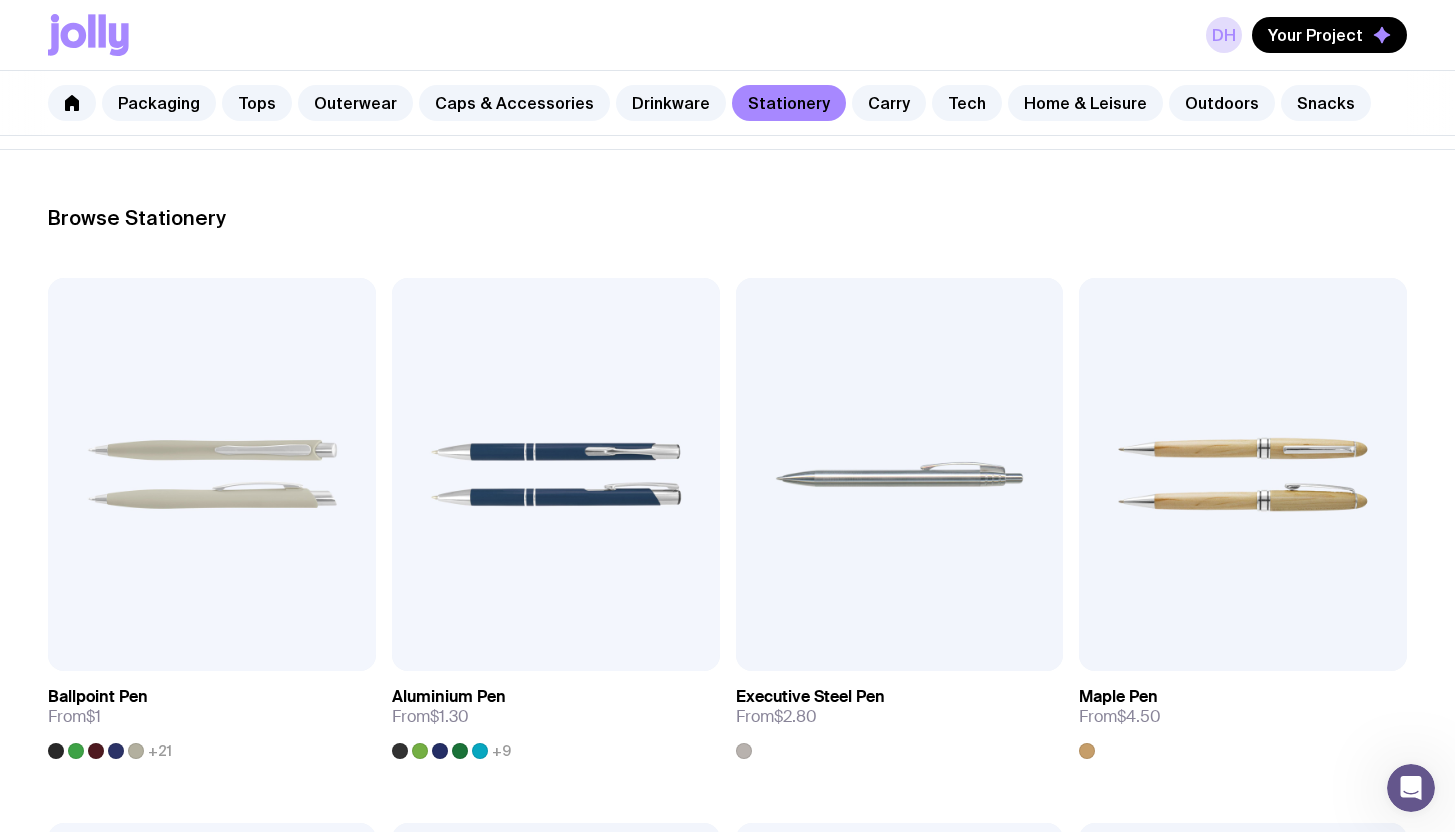 scroll, scrollTop: 0, scrollLeft: 0, axis: both 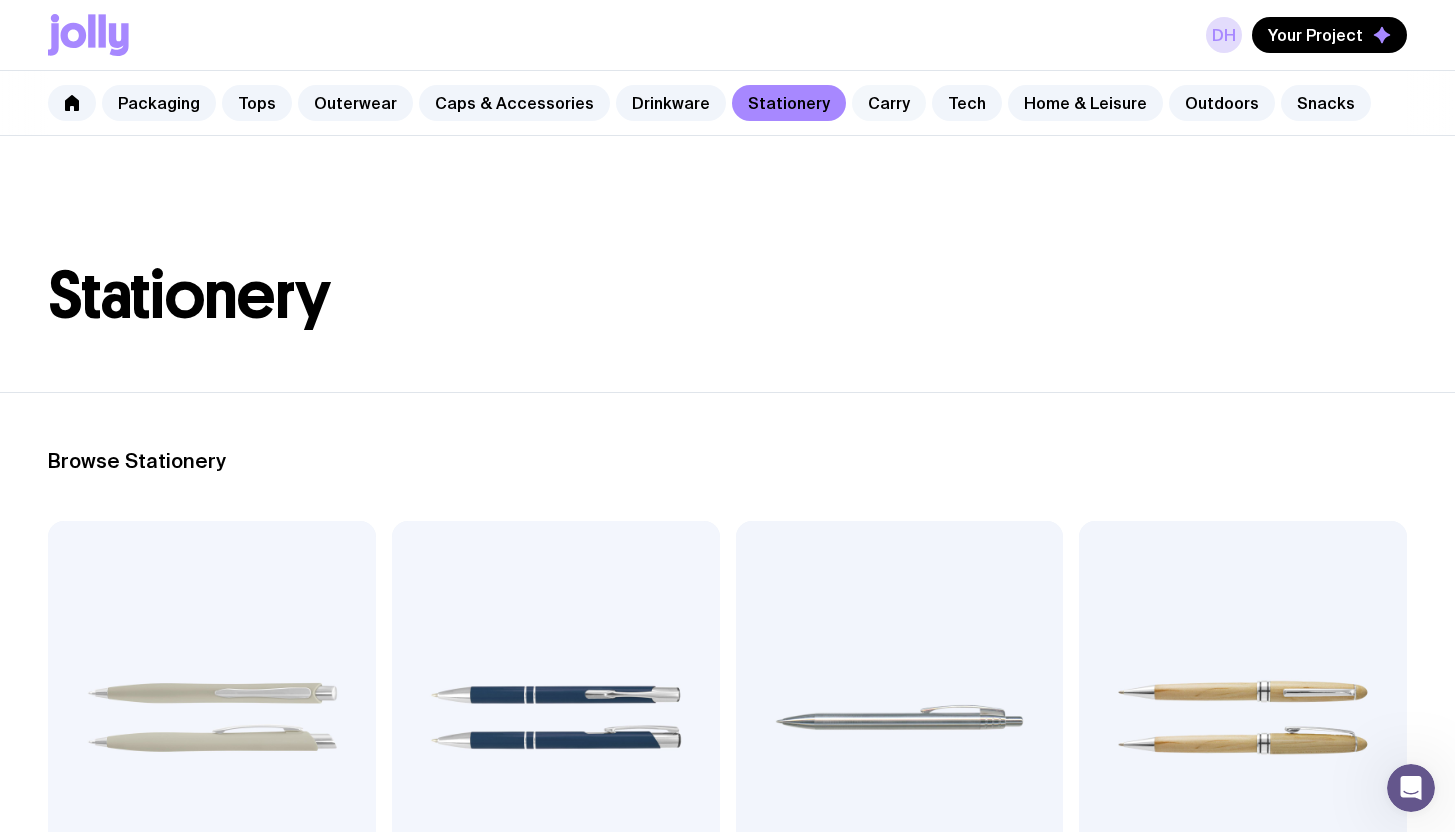 click on "Carry" 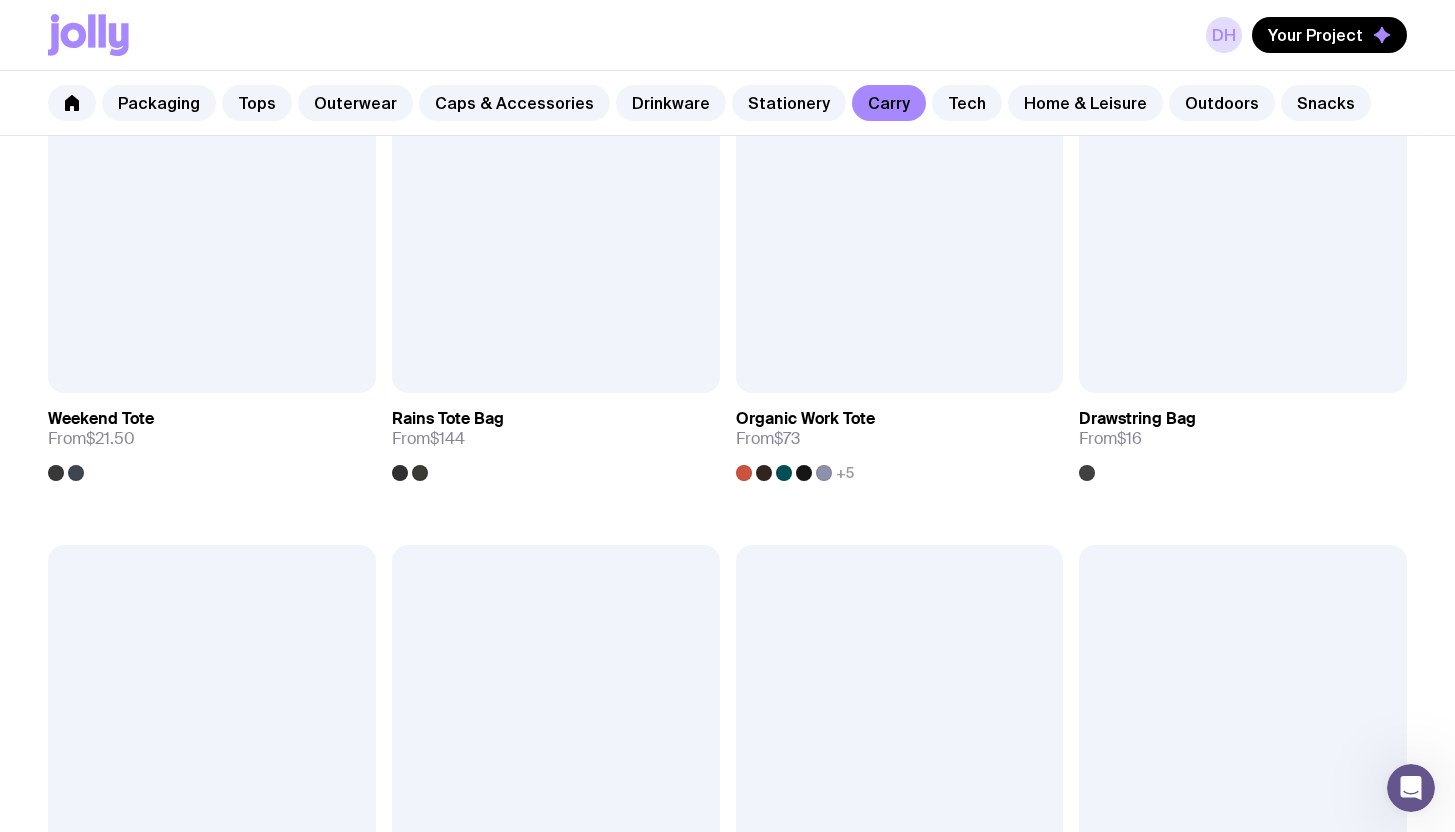 scroll, scrollTop: 1261, scrollLeft: 0, axis: vertical 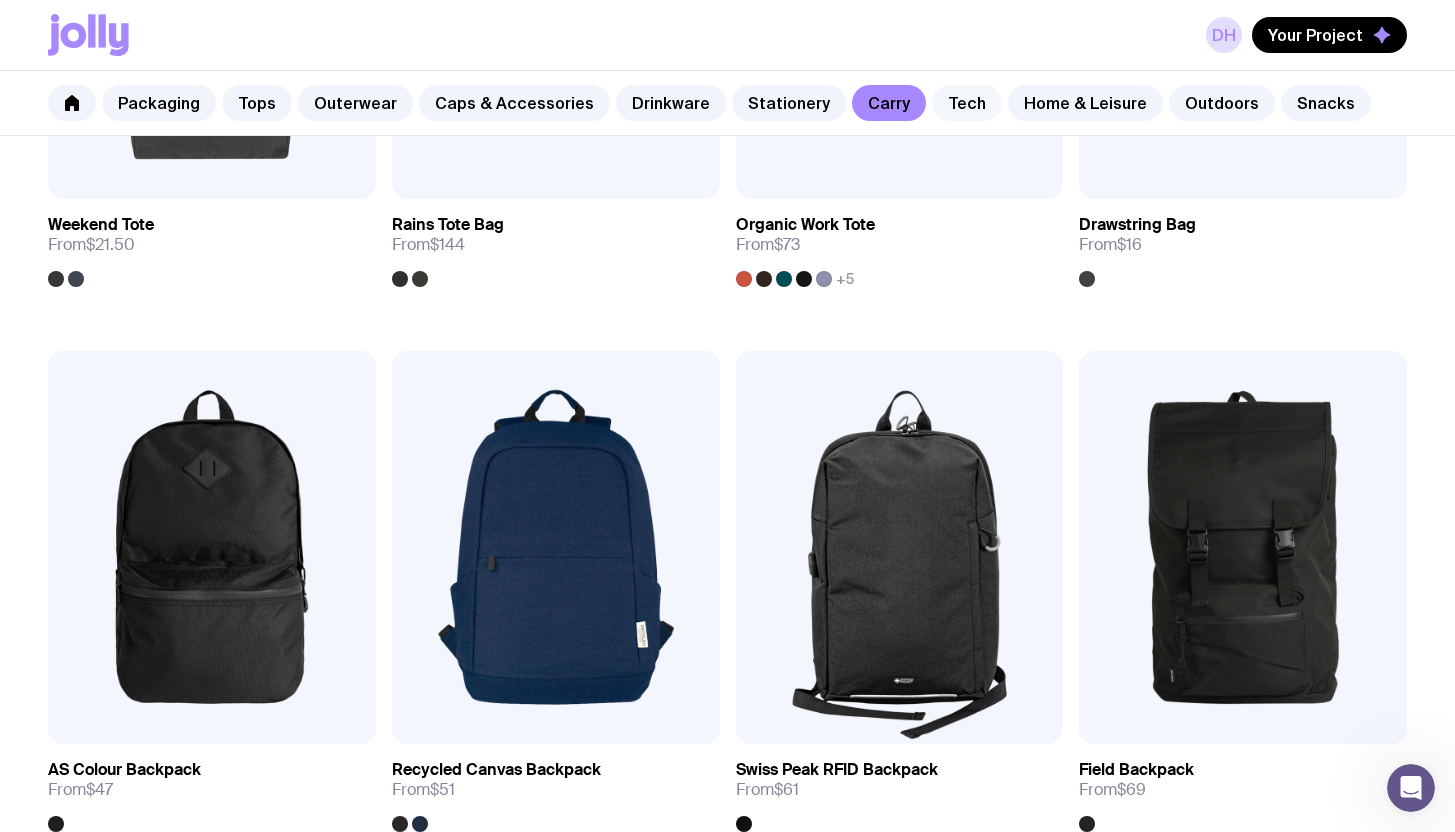 click on "Tech" 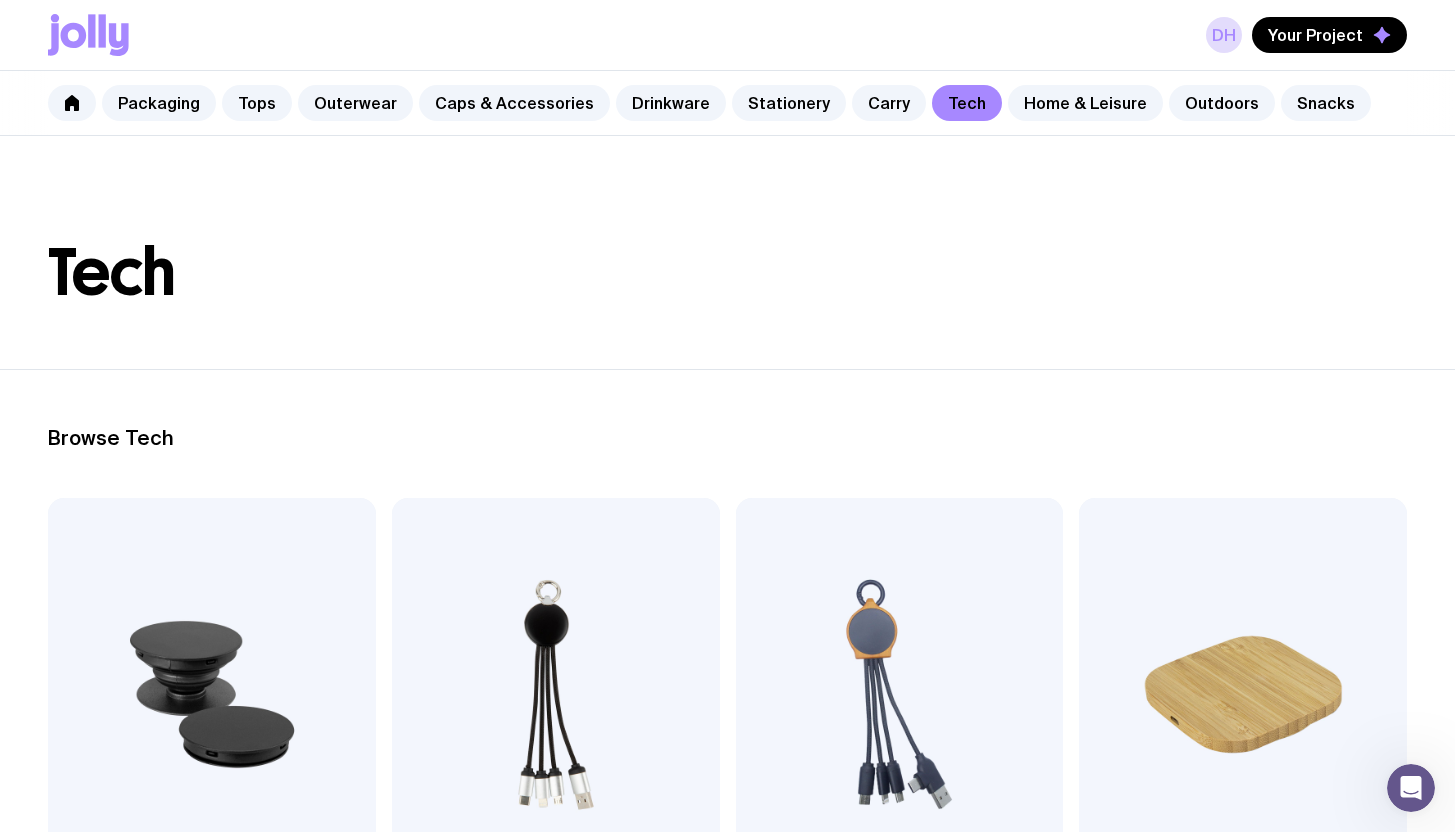 scroll, scrollTop: 0, scrollLeft: 0, axis: both 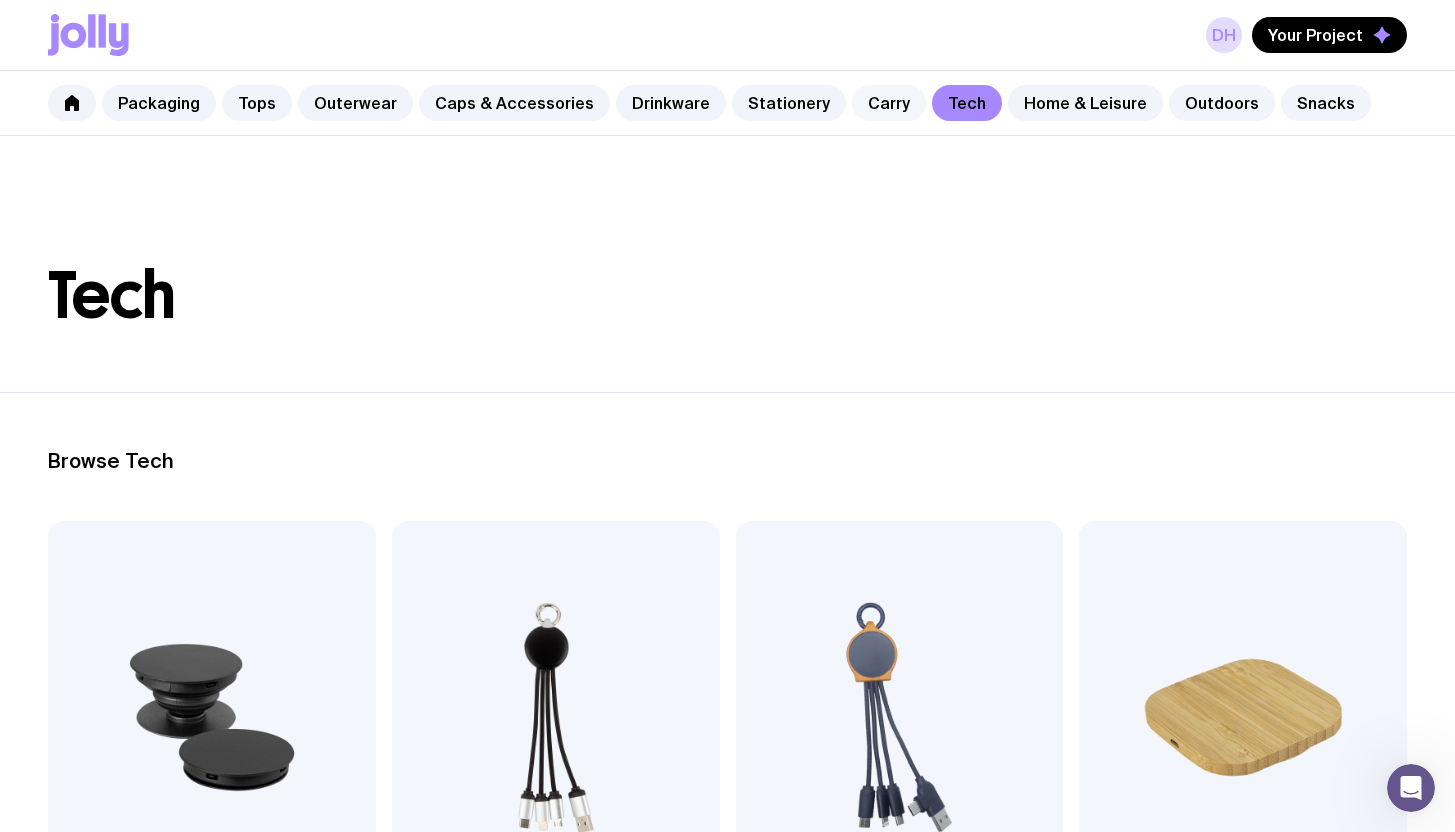 click on "Carry" 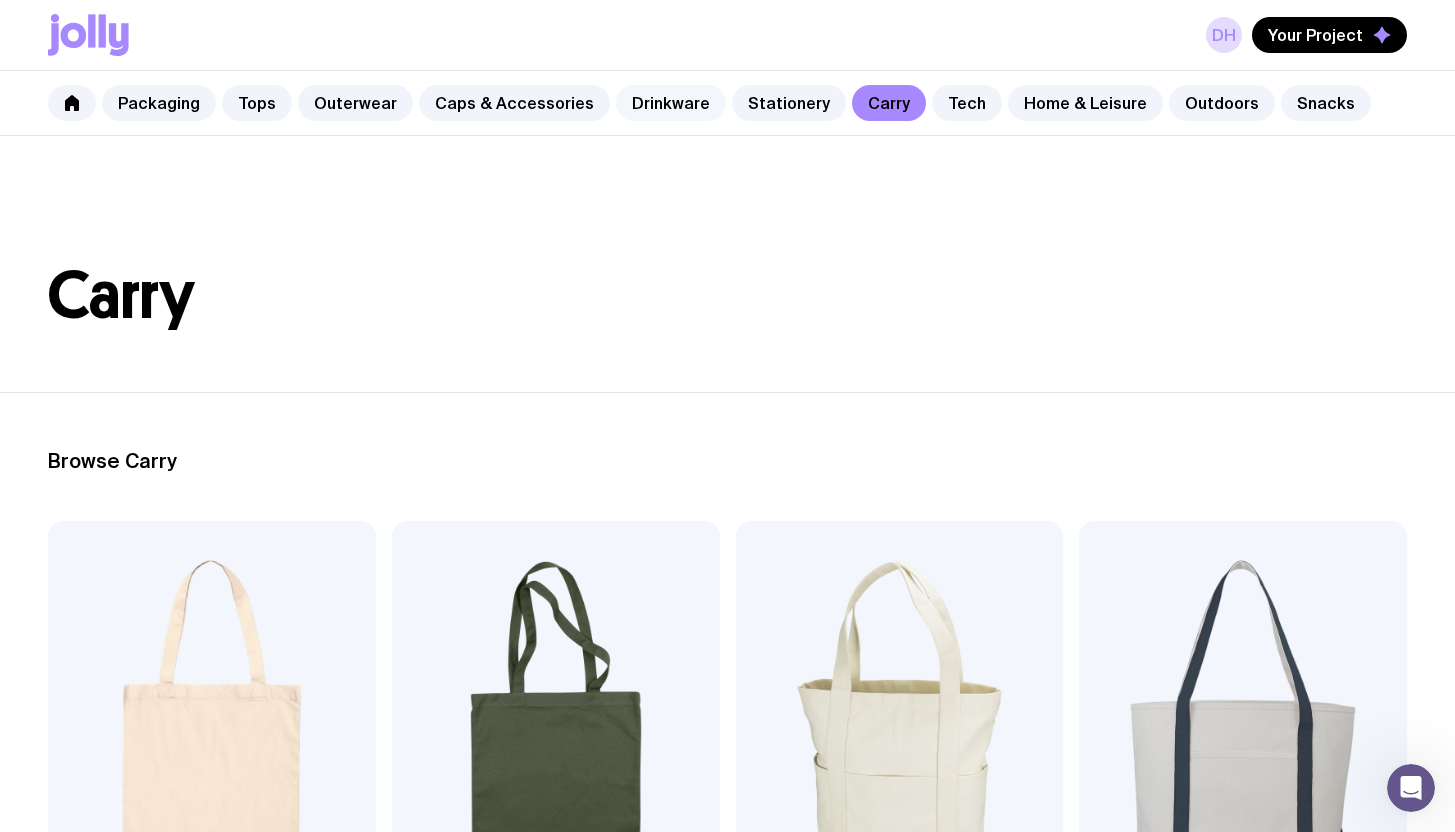 click on "Drinkware" 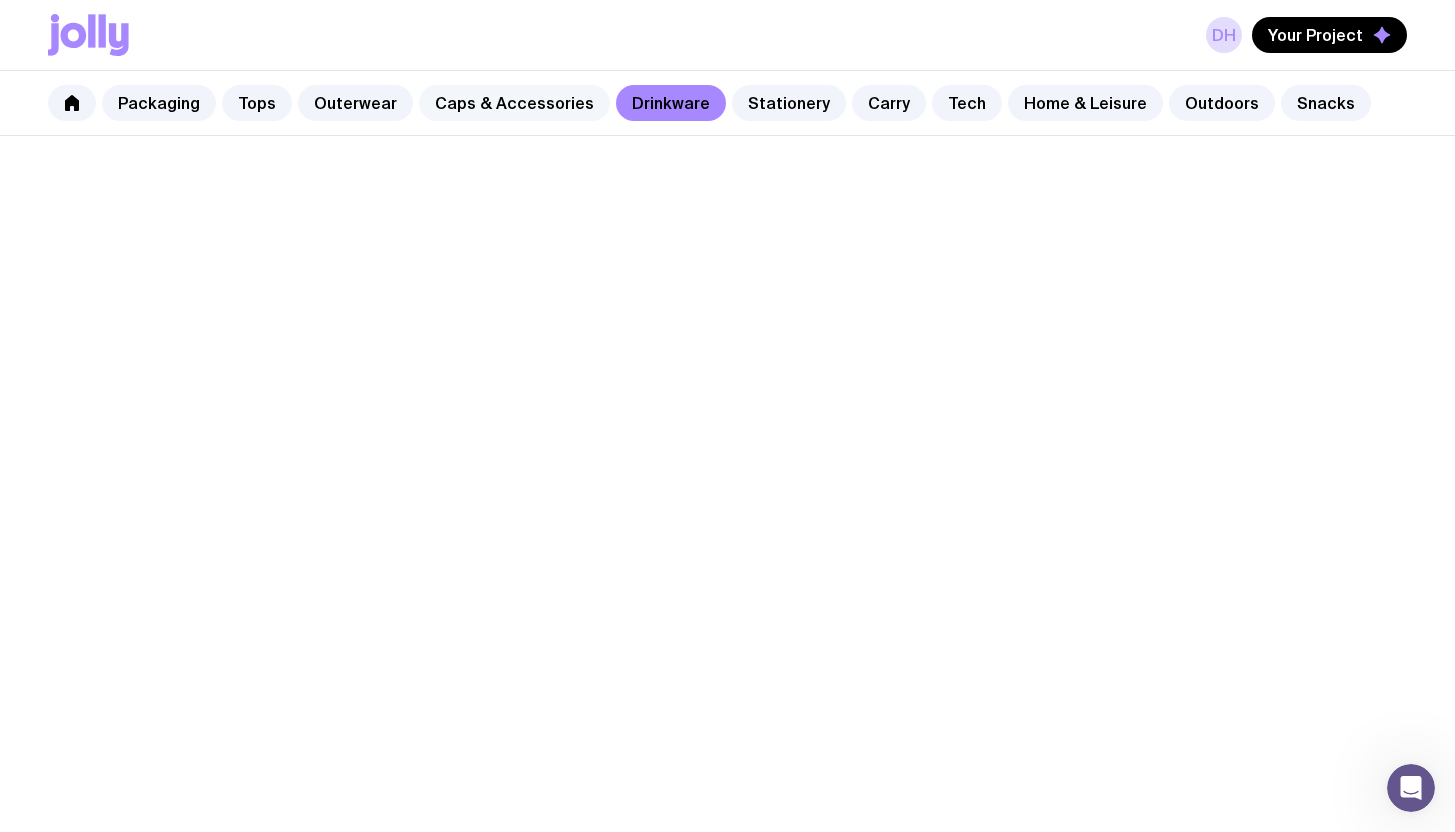 click on "Caps & Accessories" 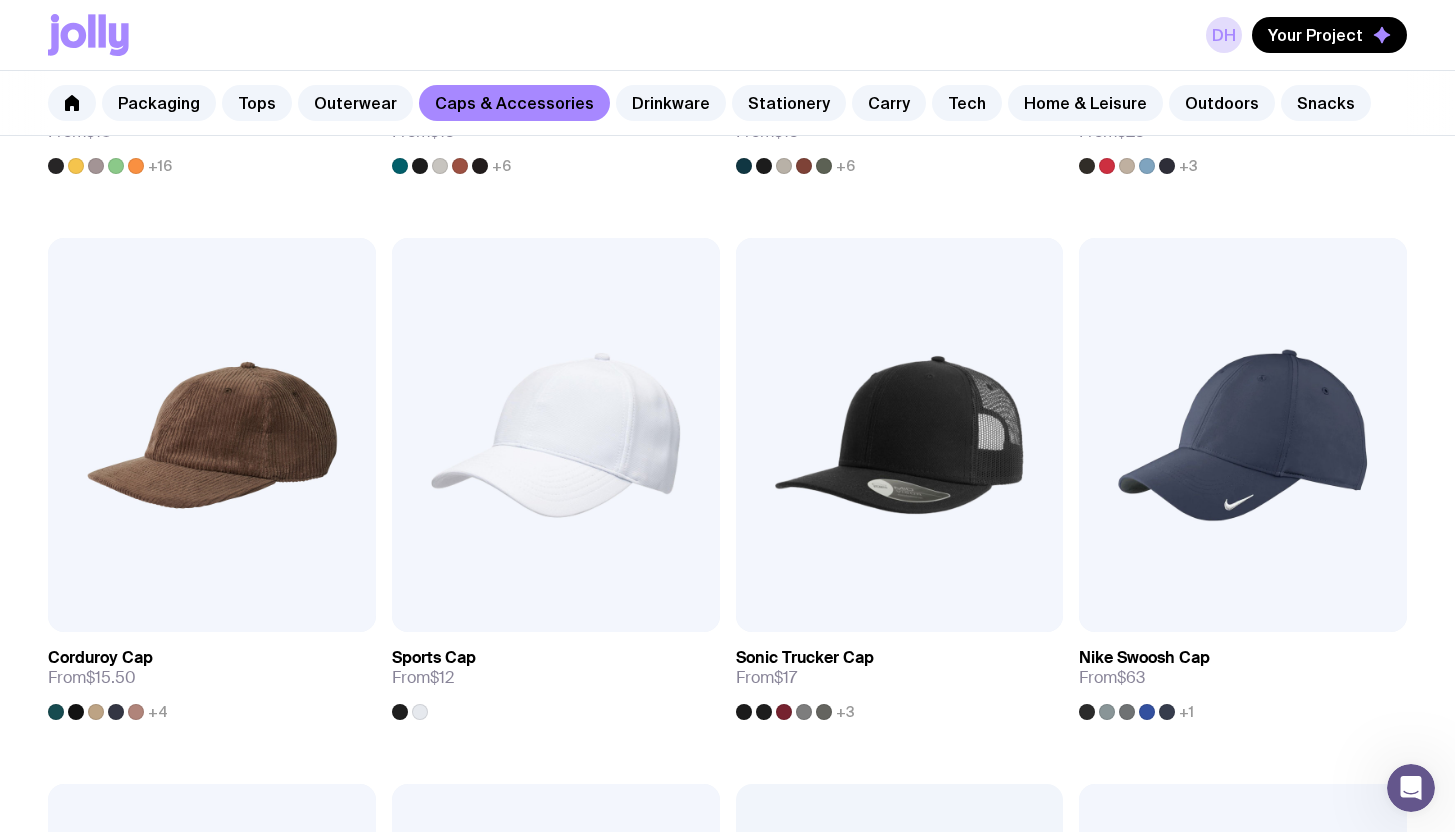 scroll, scrollTop: 792, scrollLeft: 0, axis: vertical 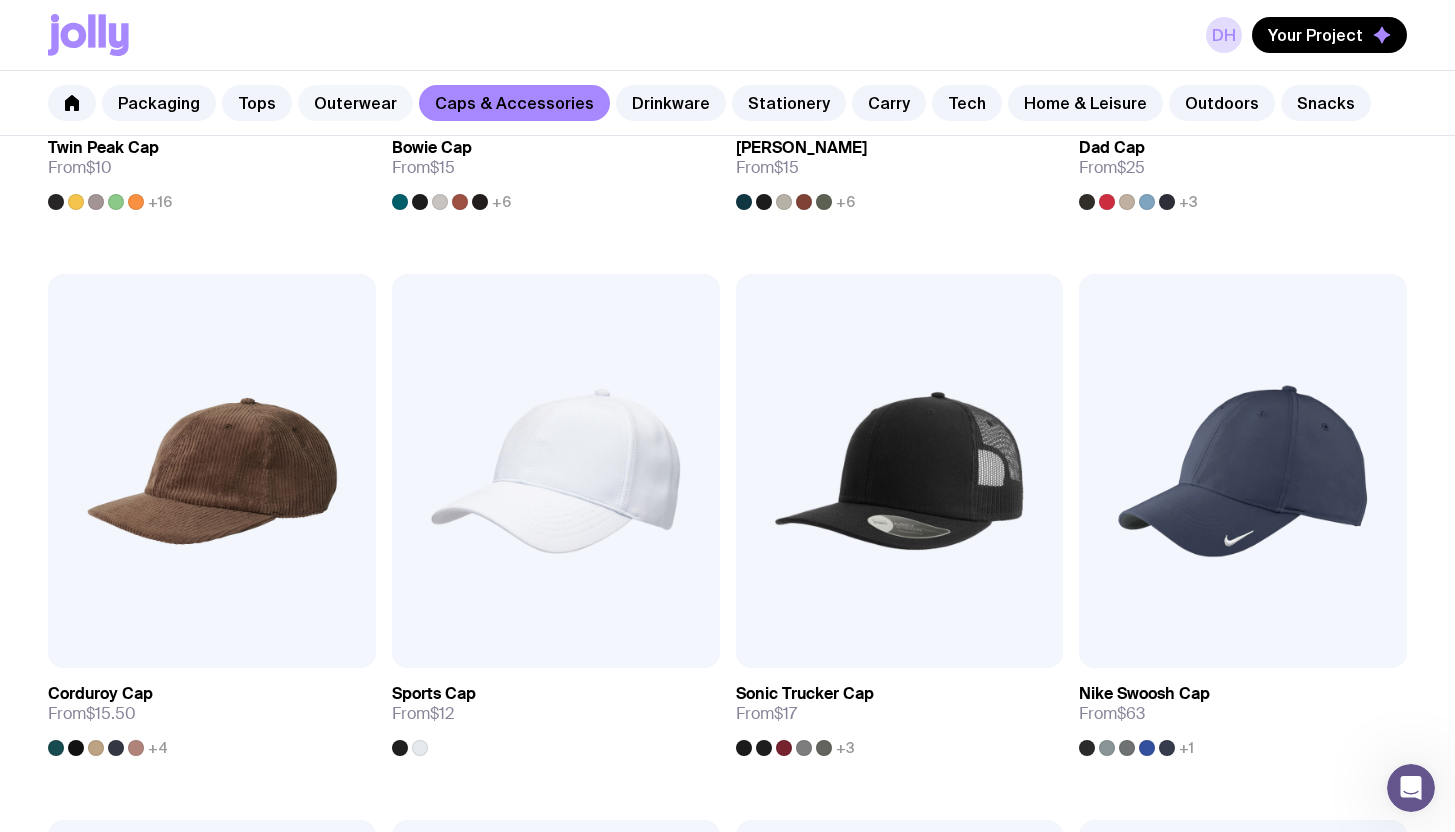 click on "Outerwear" 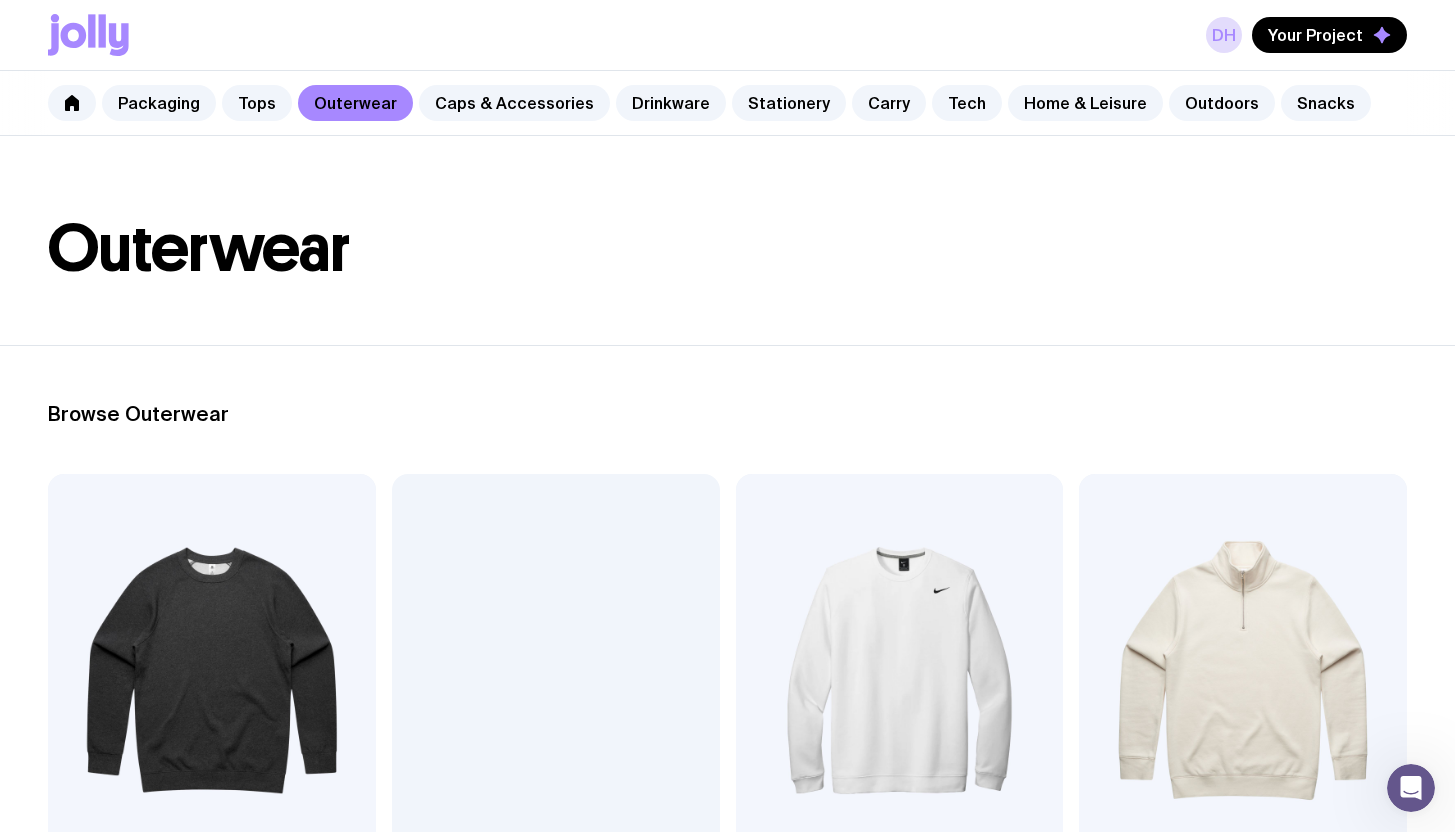scroll, scrollTop: 138, scrollLeft: 0, axis: vertical 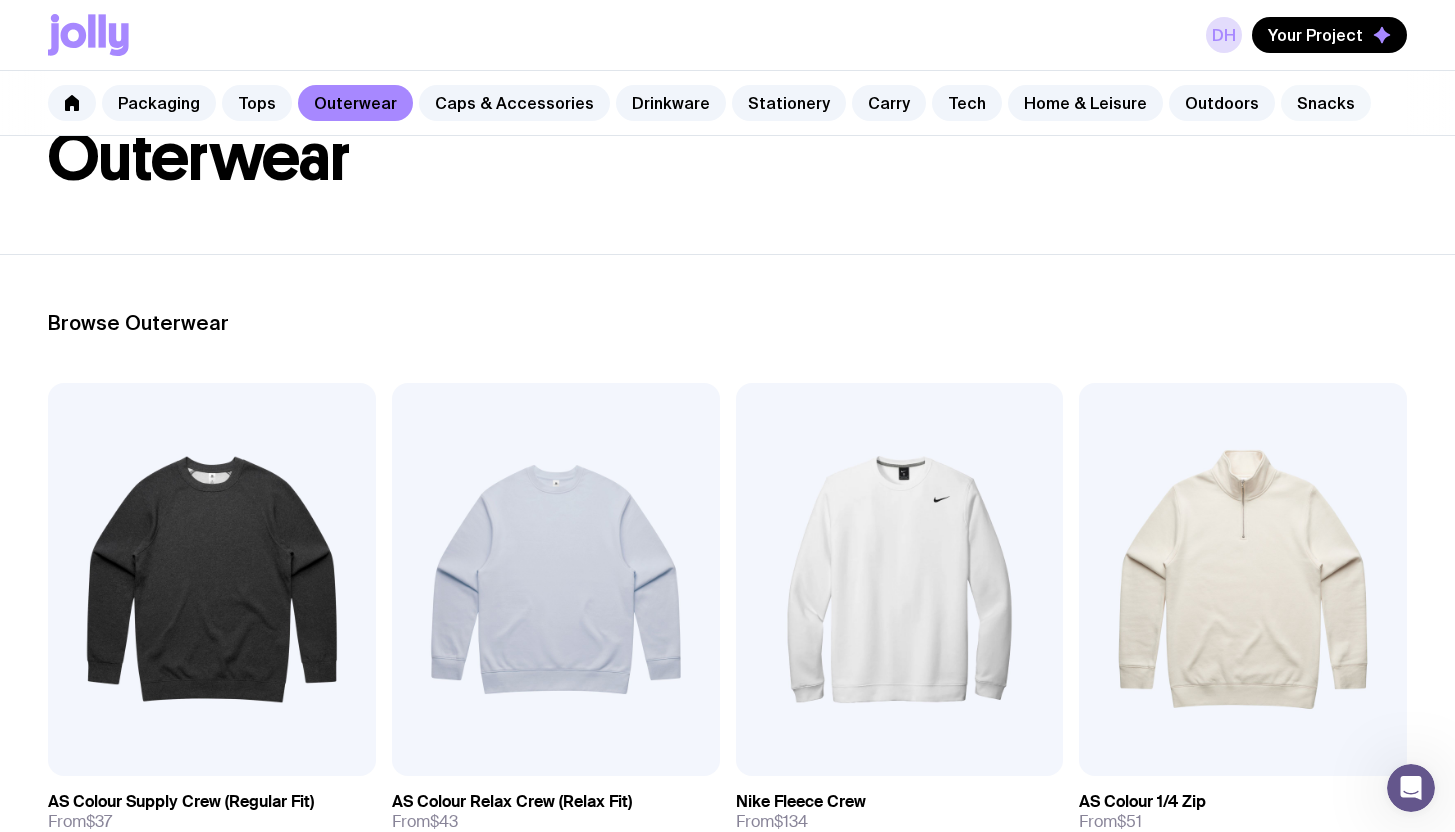 click on "Snacks" 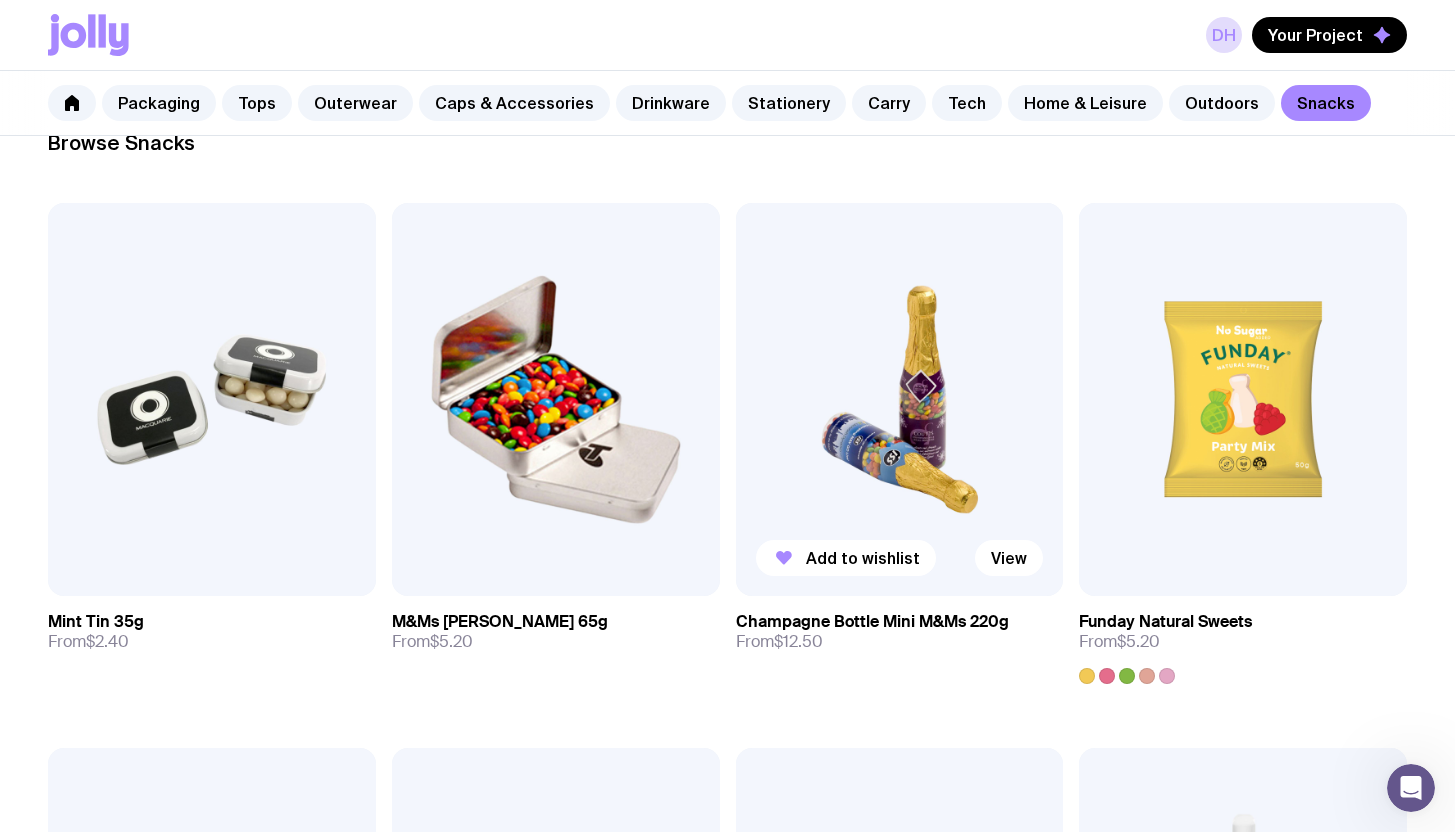 scroll, scrollTop: 318, scrollLeft: 0, axis: vertical 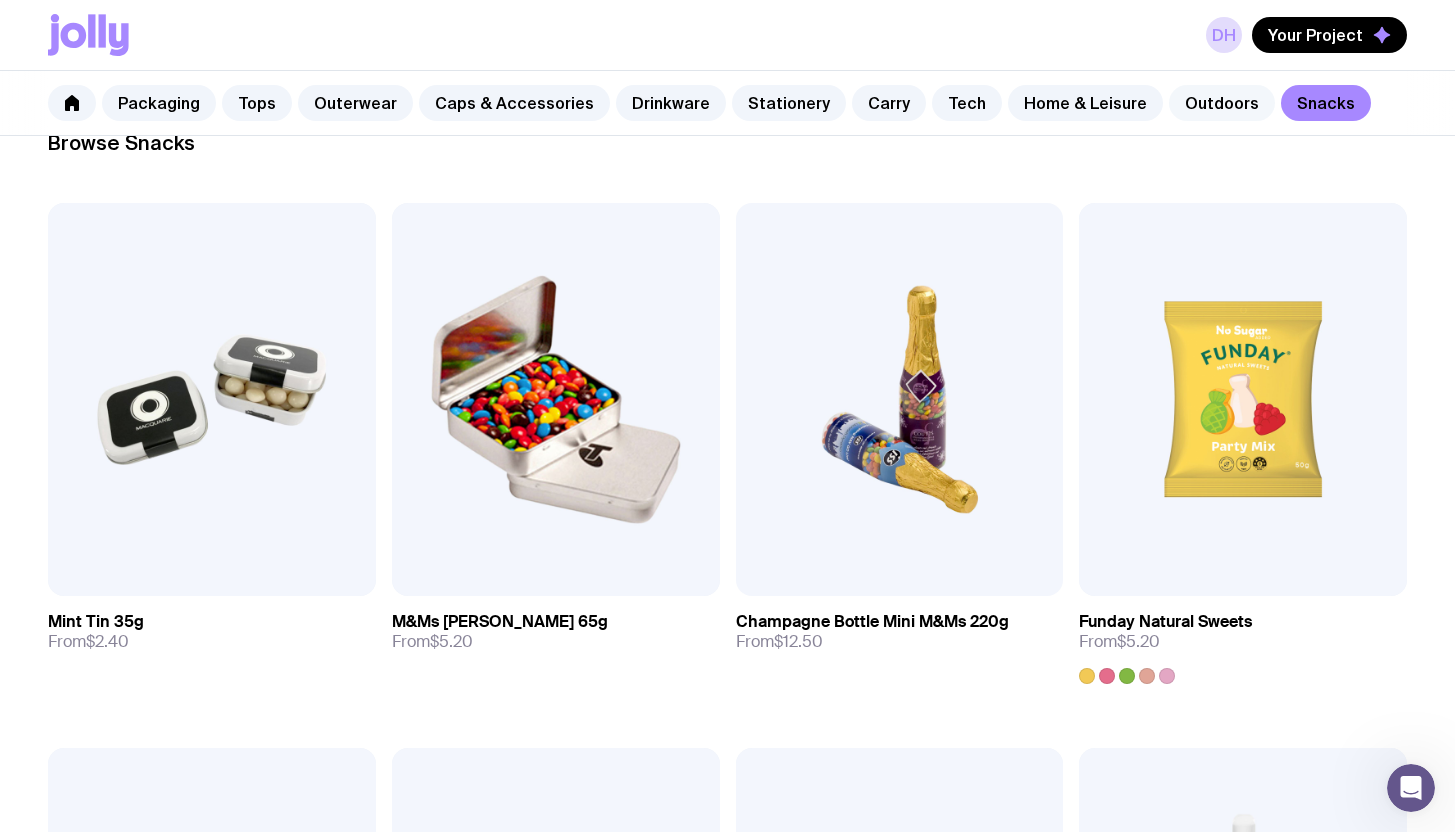 click on "Outdoors" 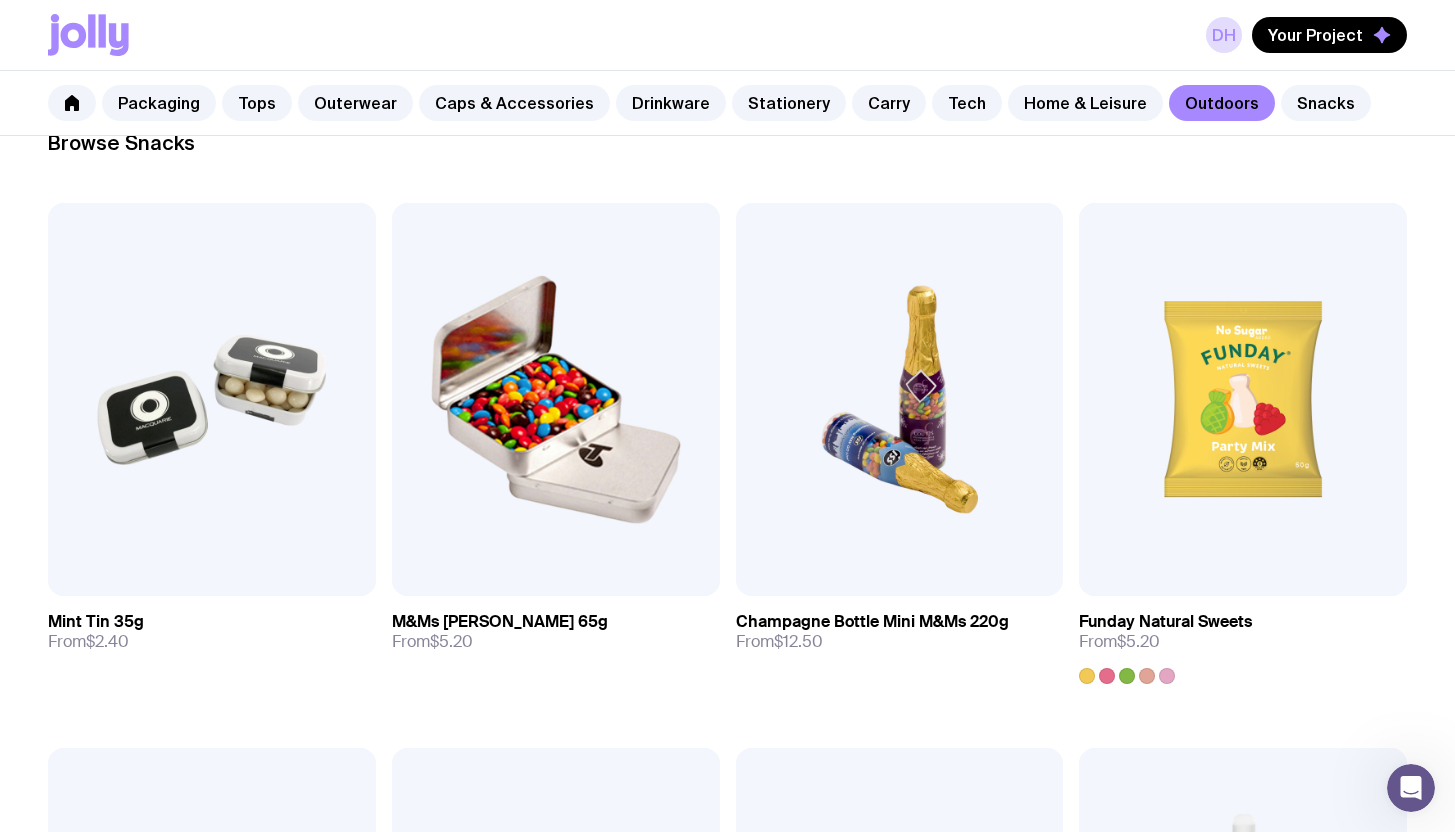 scroll, scrollTop: 0, scrollLeft: 0, axis: both 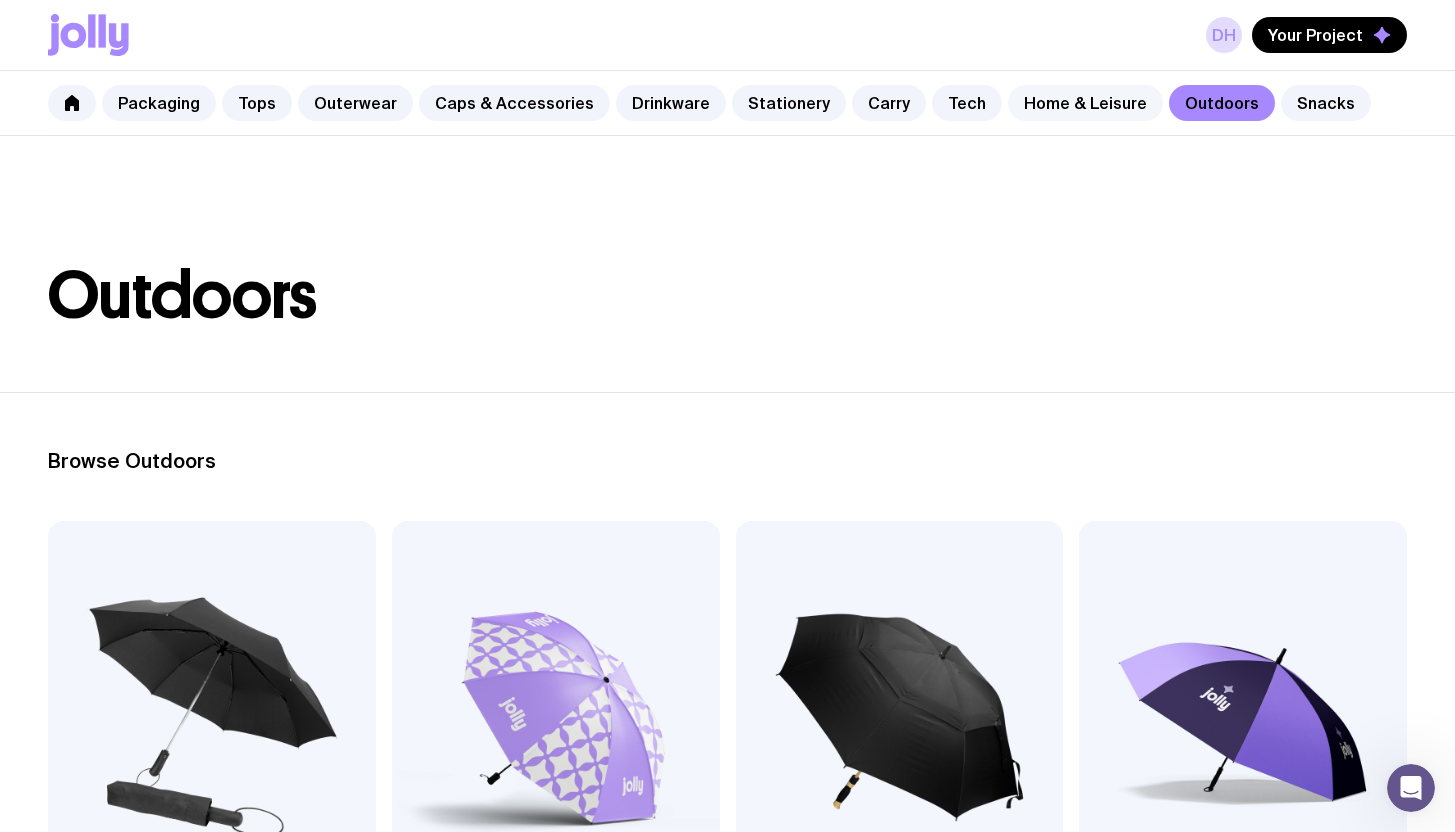 click on "Home & Leisure" 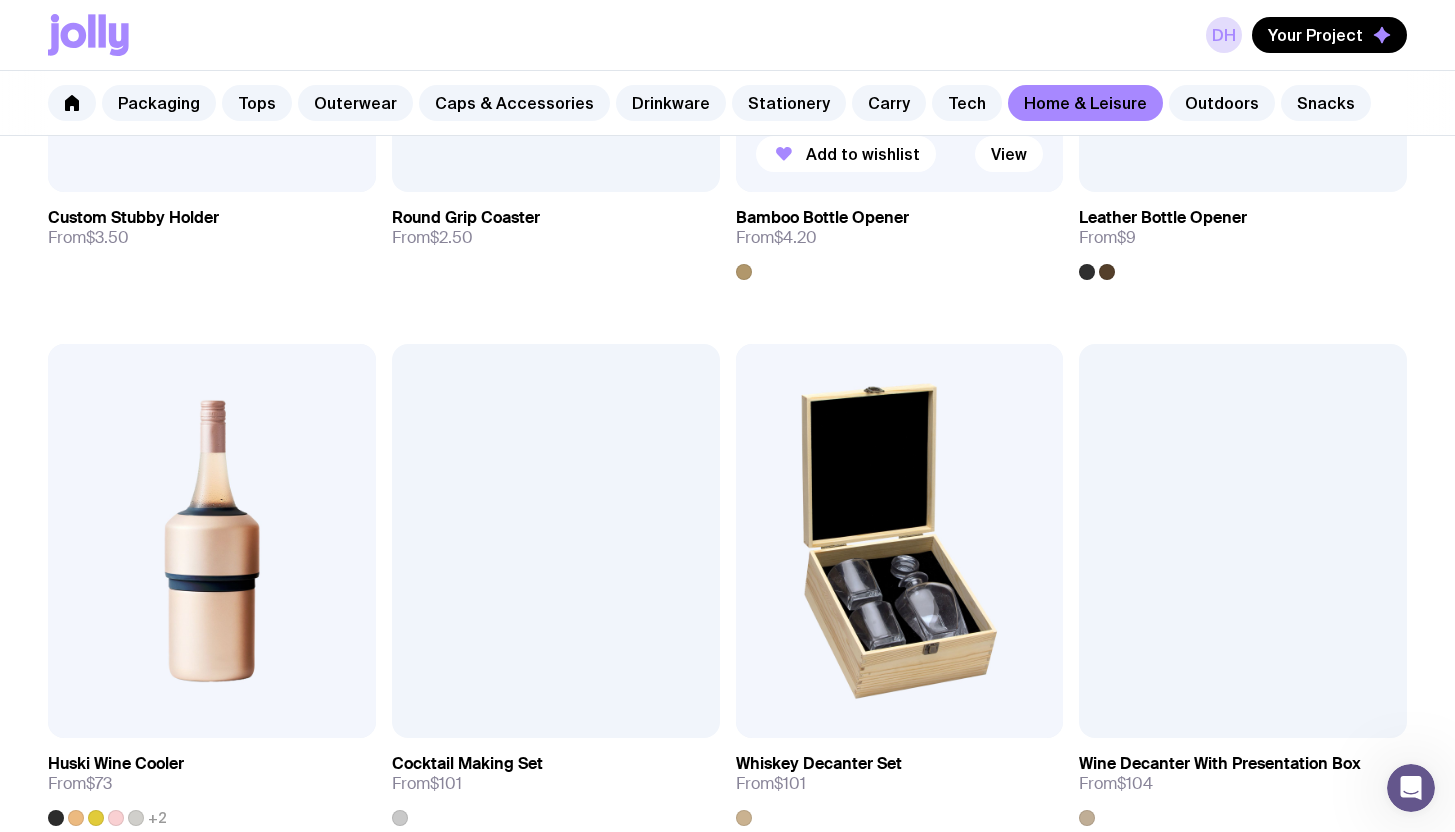scroll, scrollTop: 0, scrollLeft: 0, axis: both 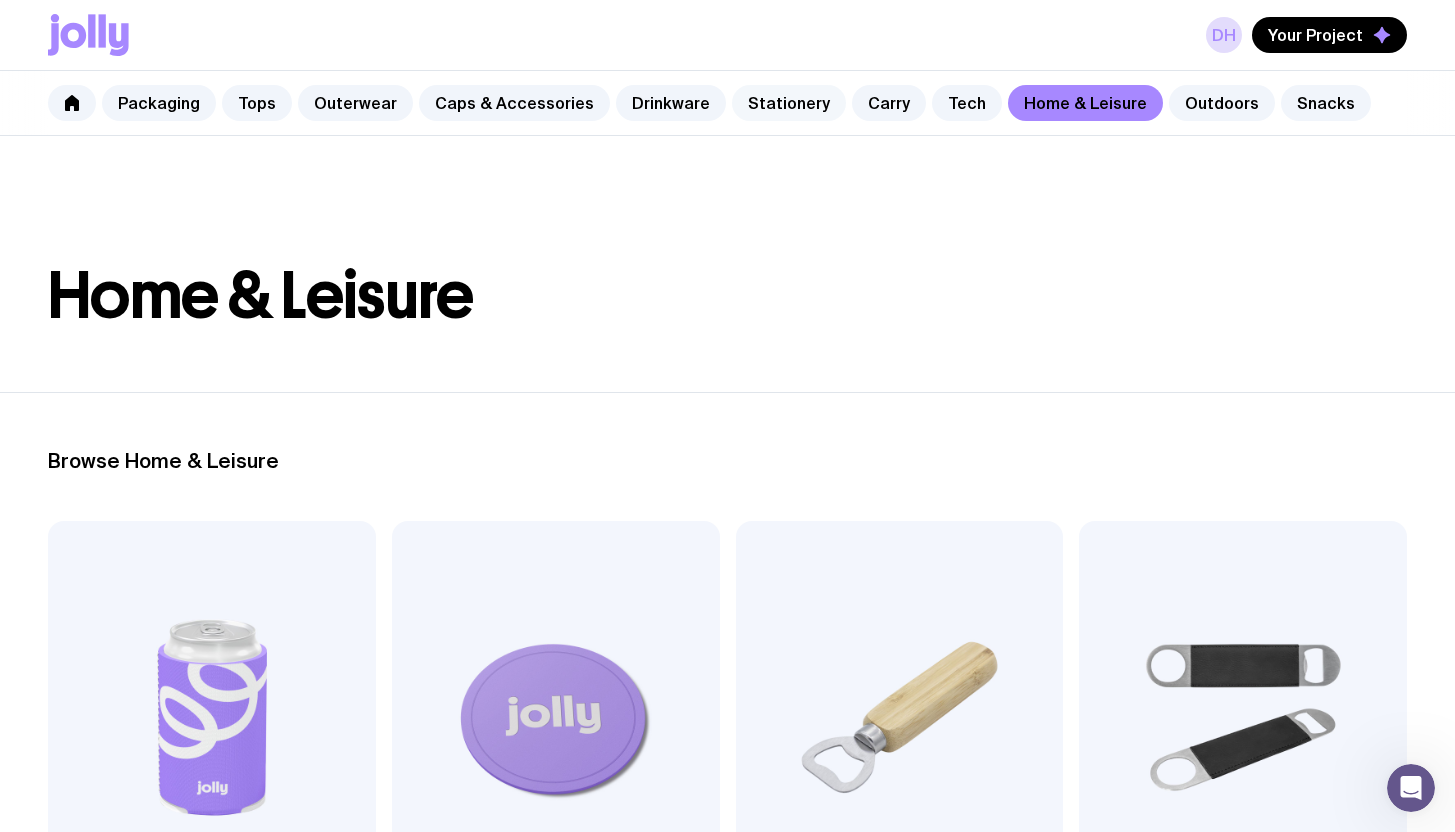 click on "Stationery" 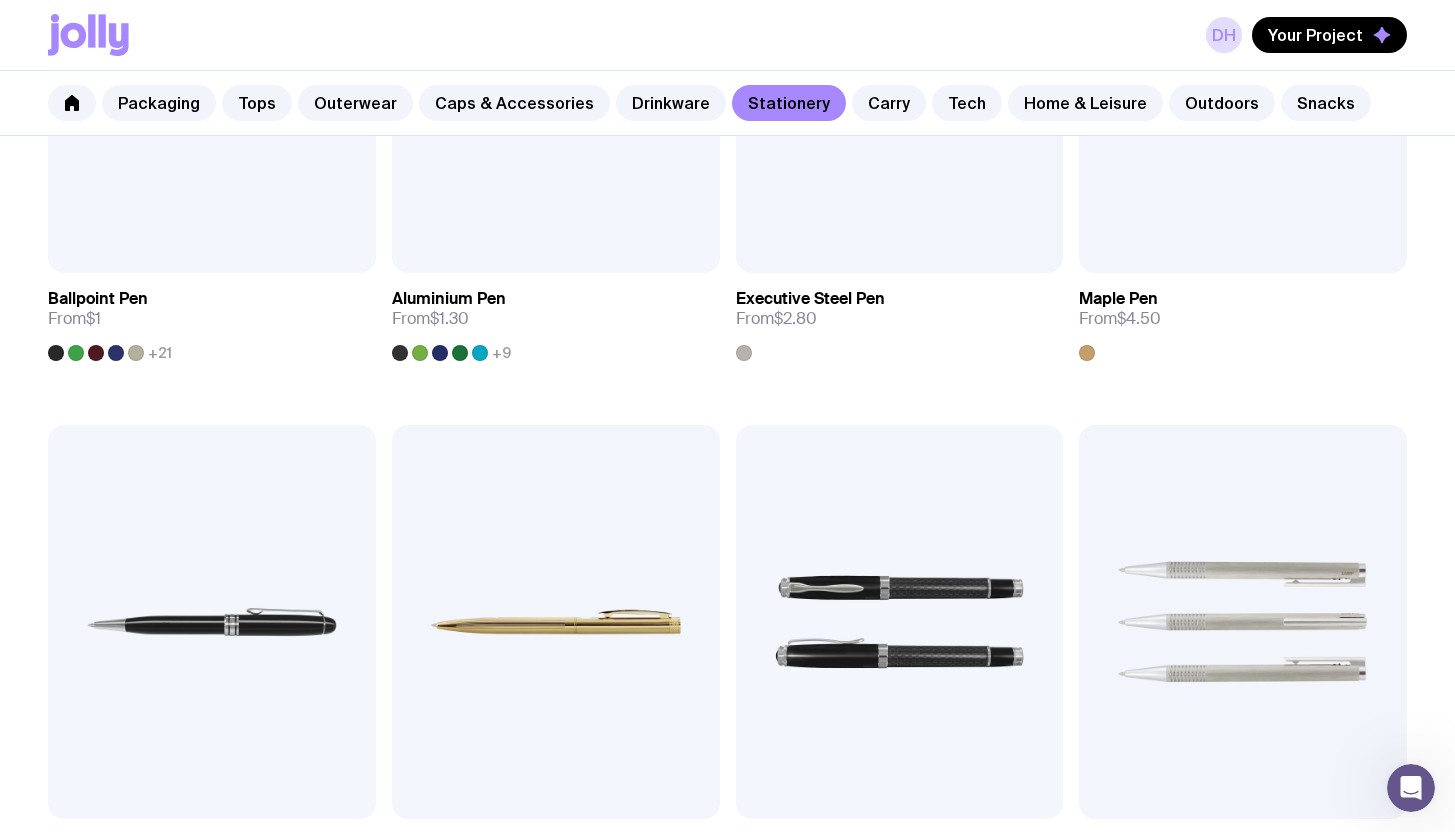 scroll, scrollTop: 0, scrollLeft: 0, axis: both 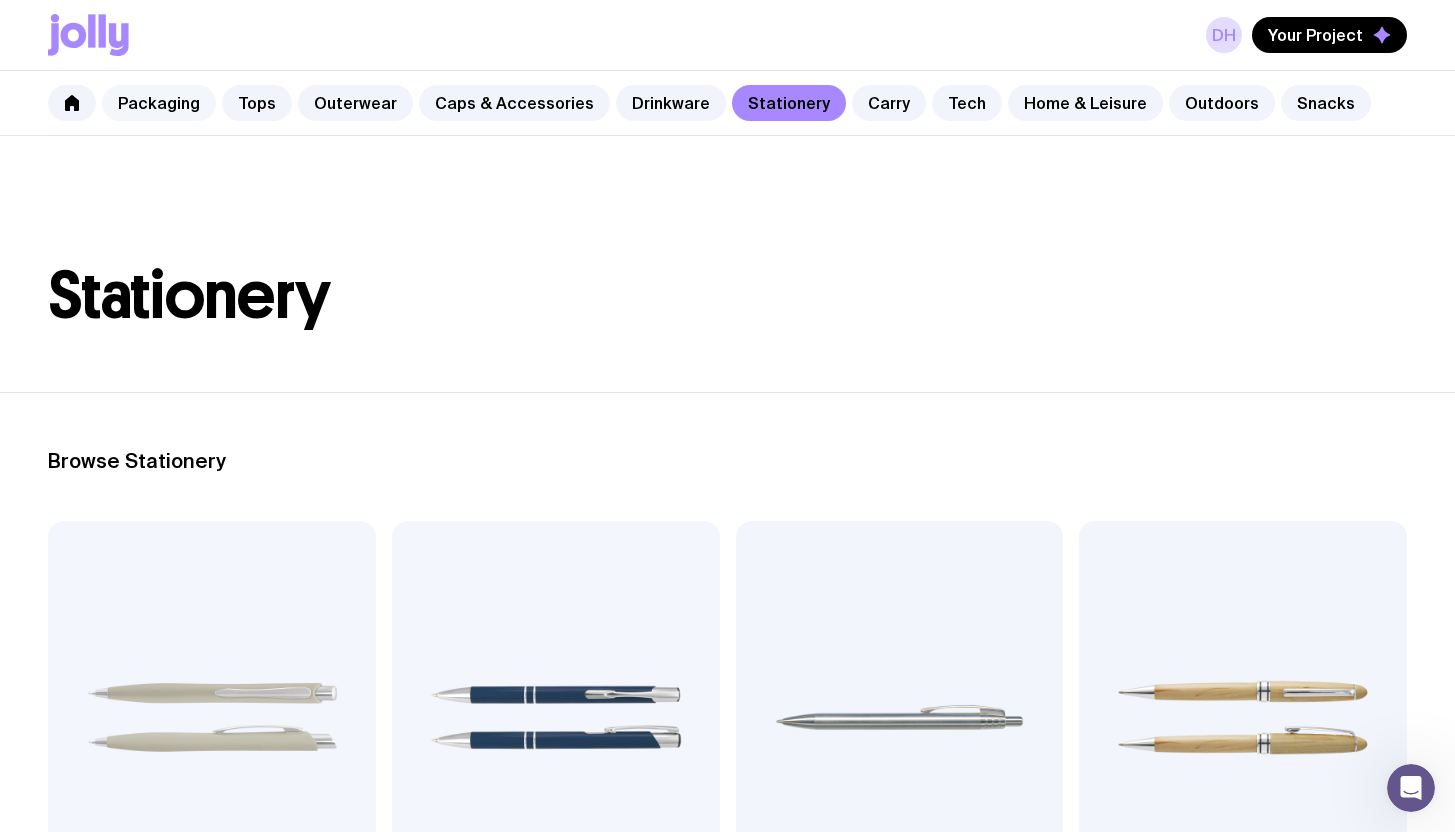 click on "Packaging" 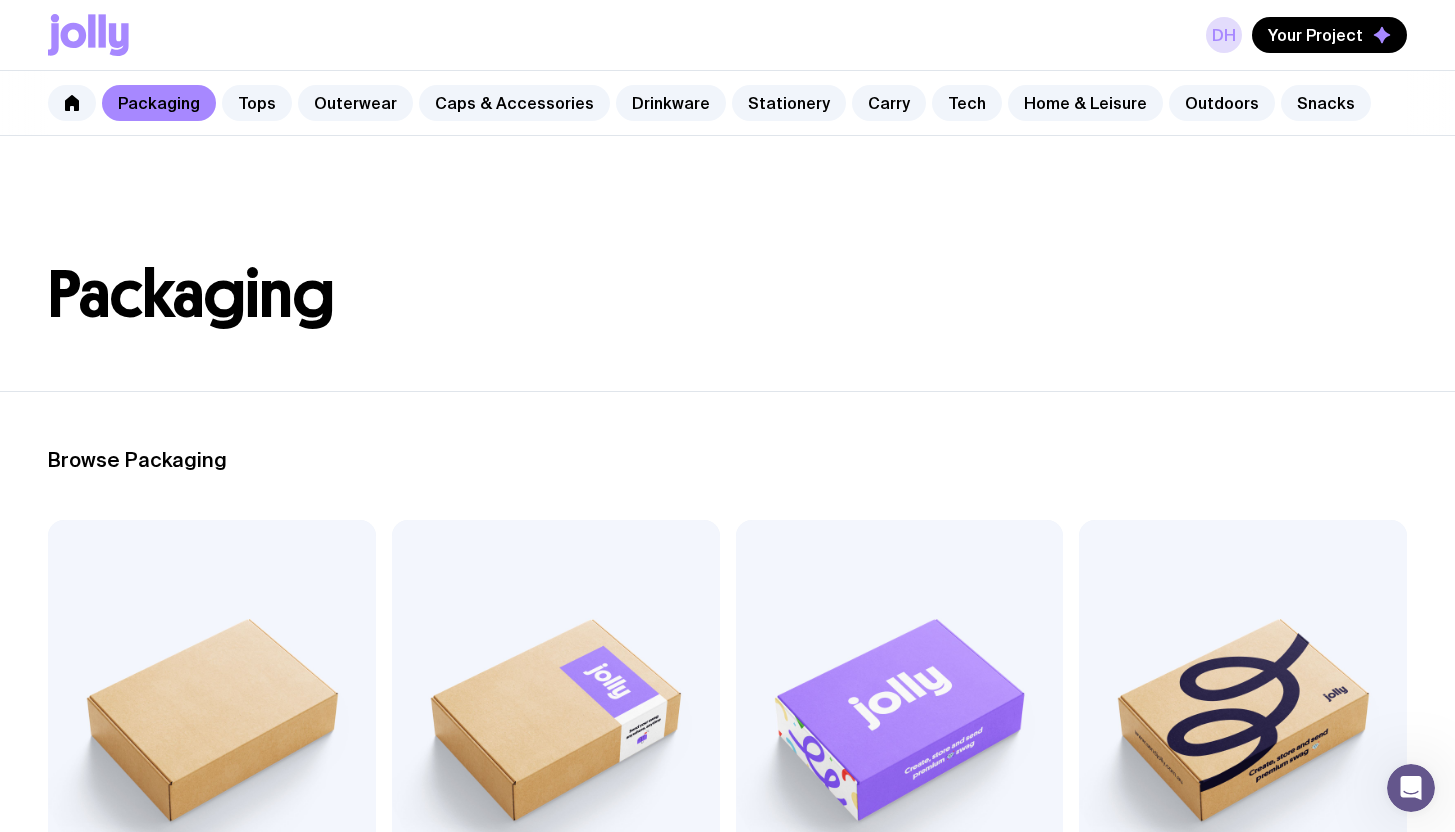 scroll, scrollTop: 0, scrollLeft: 0, axis: both 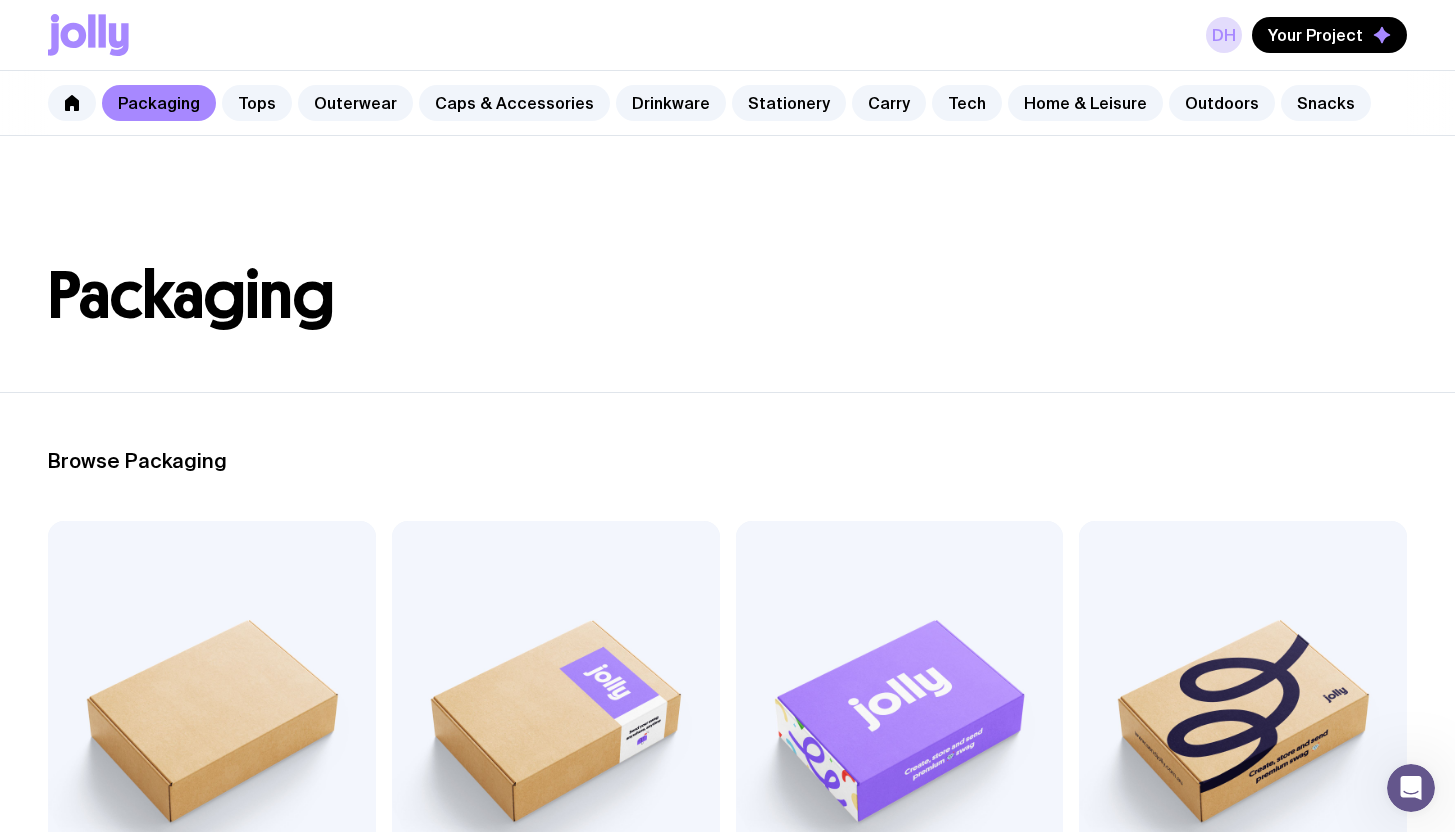 click on "Packaging" at bounding box center (727, 264) 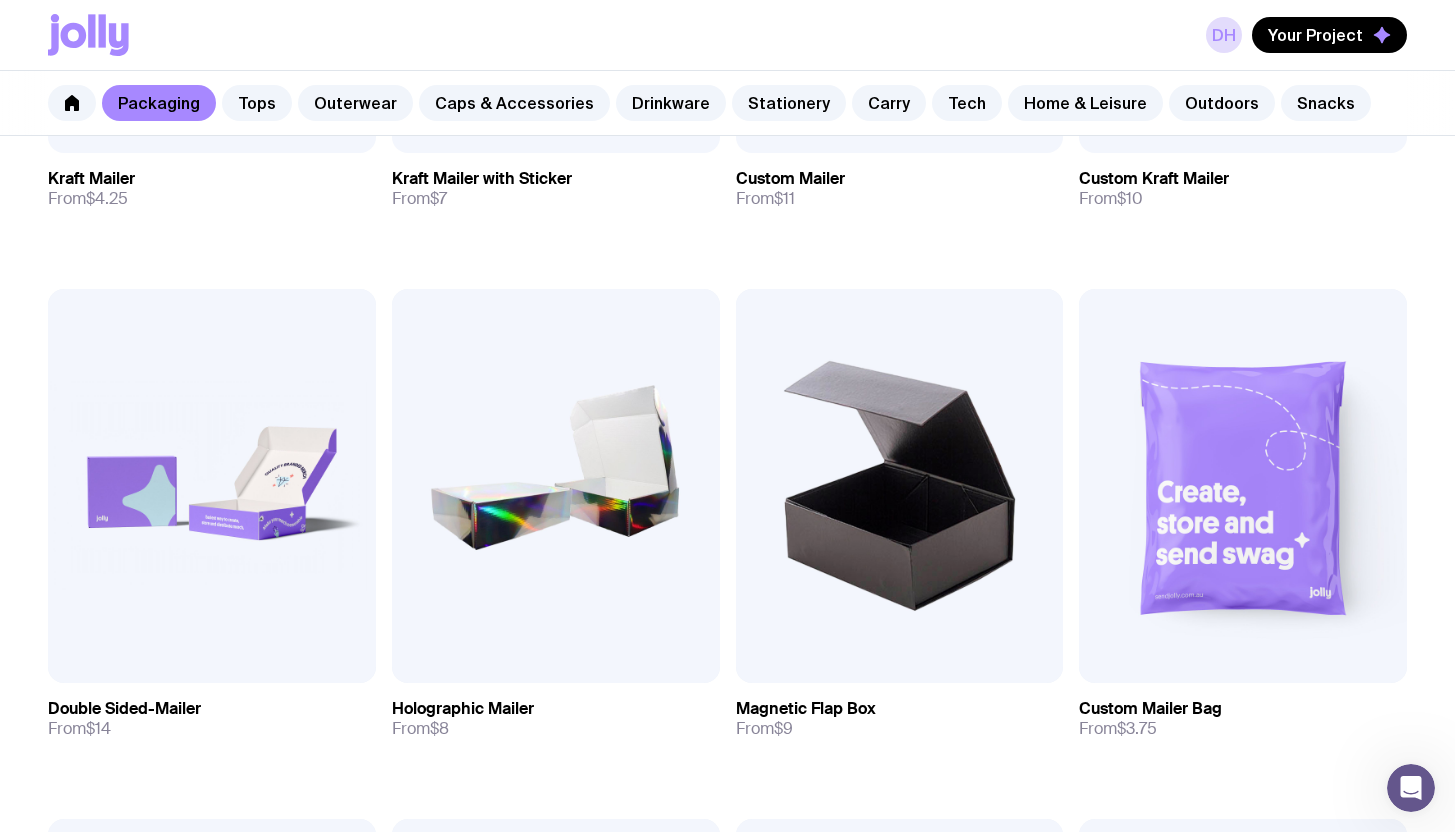 scroll, scrollTop: 359, scrollLeft: 0, axis: vertical 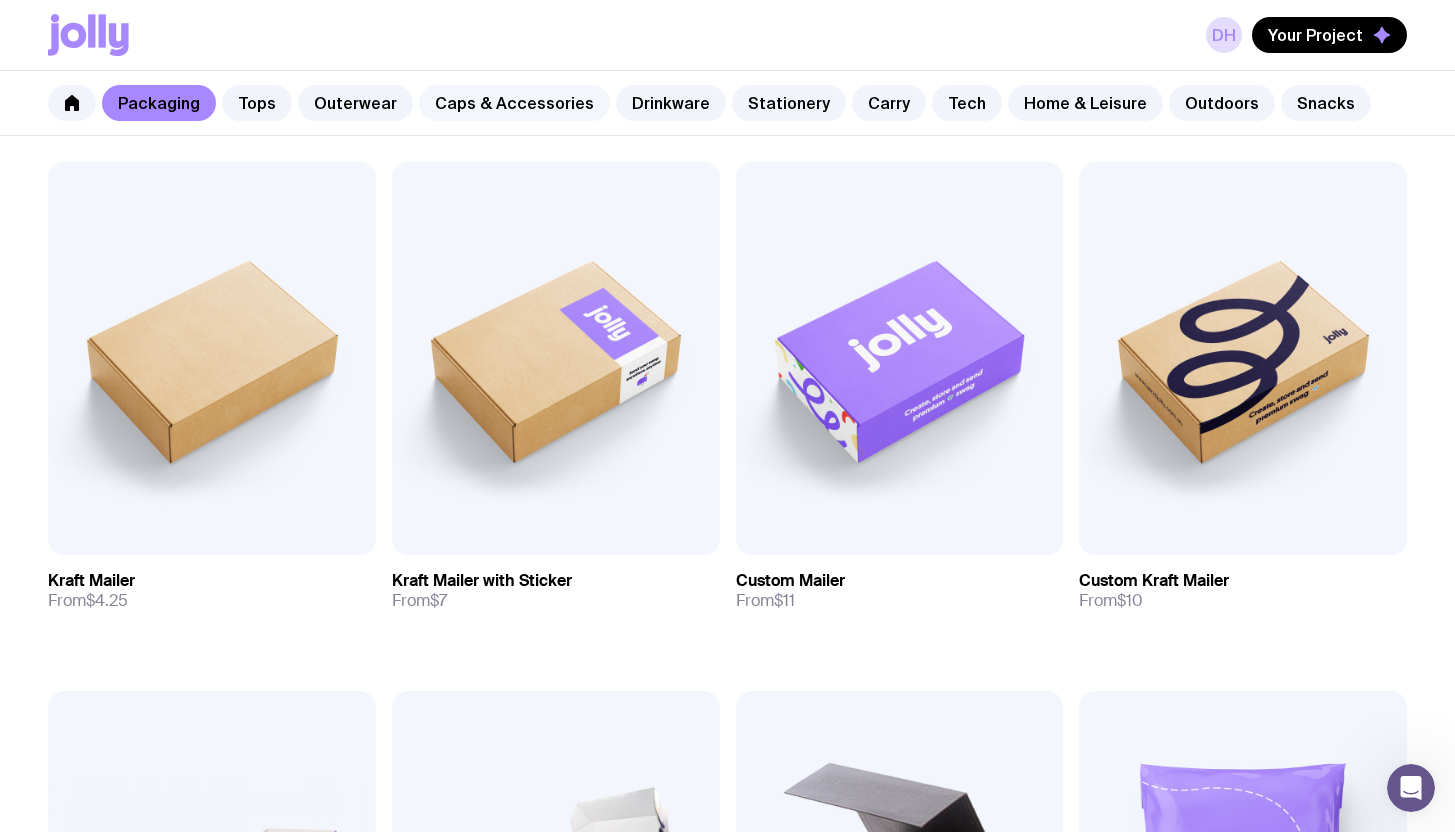 click on "Caps & Accessories" 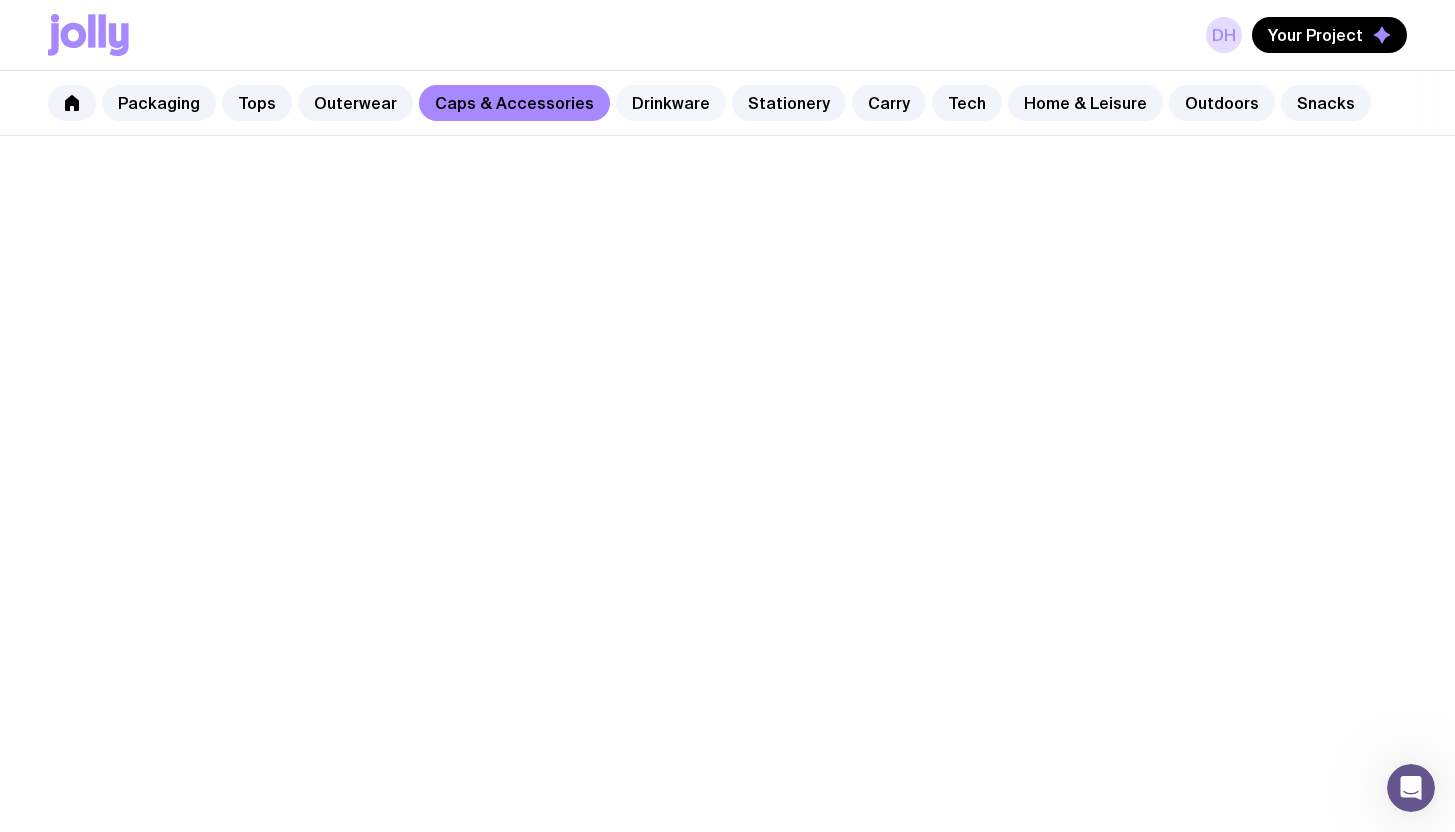 scroll, scrollTop: 0, scrollLeft: 0, axis: both 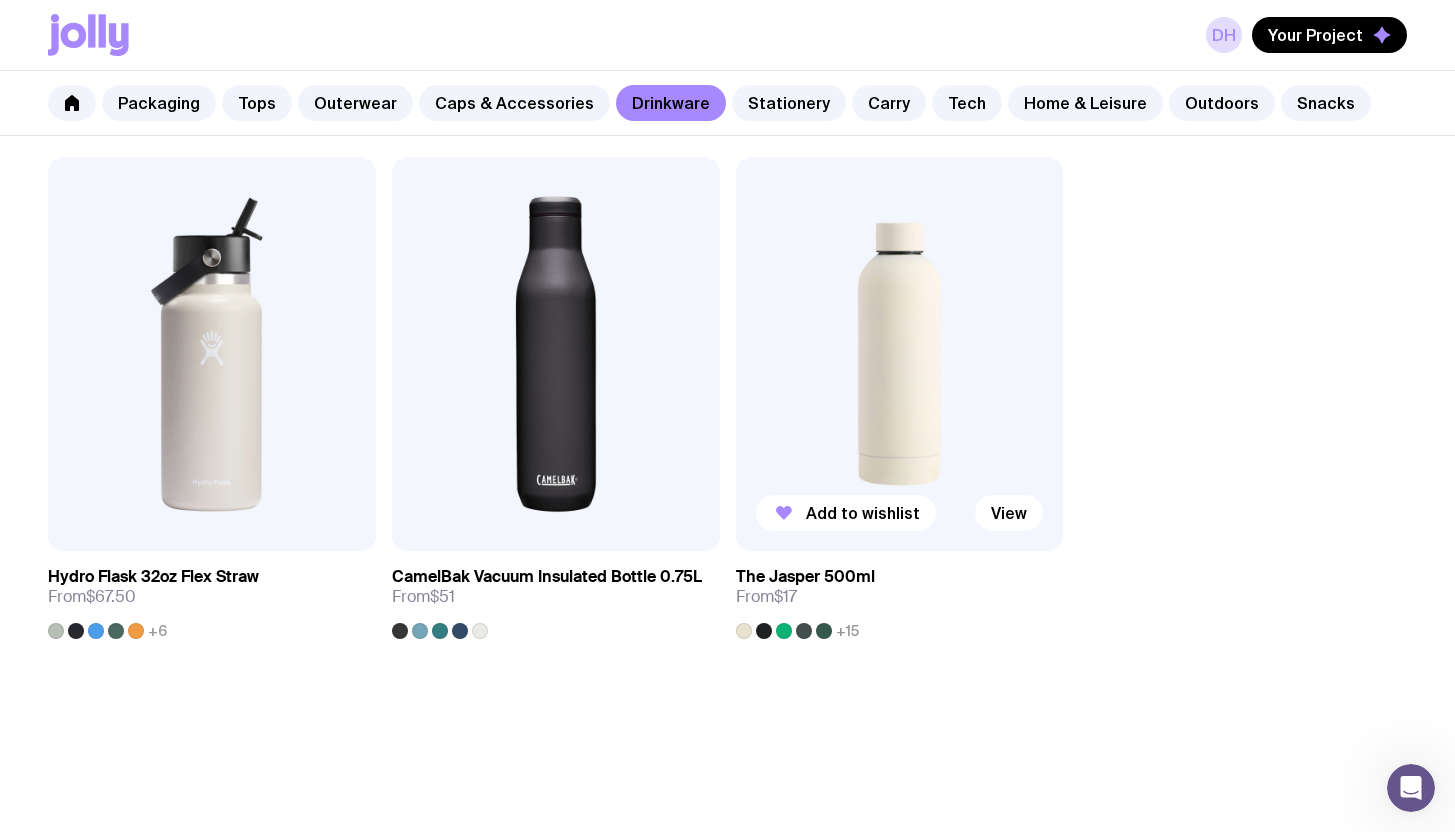 click at bounding box center (900, 353) 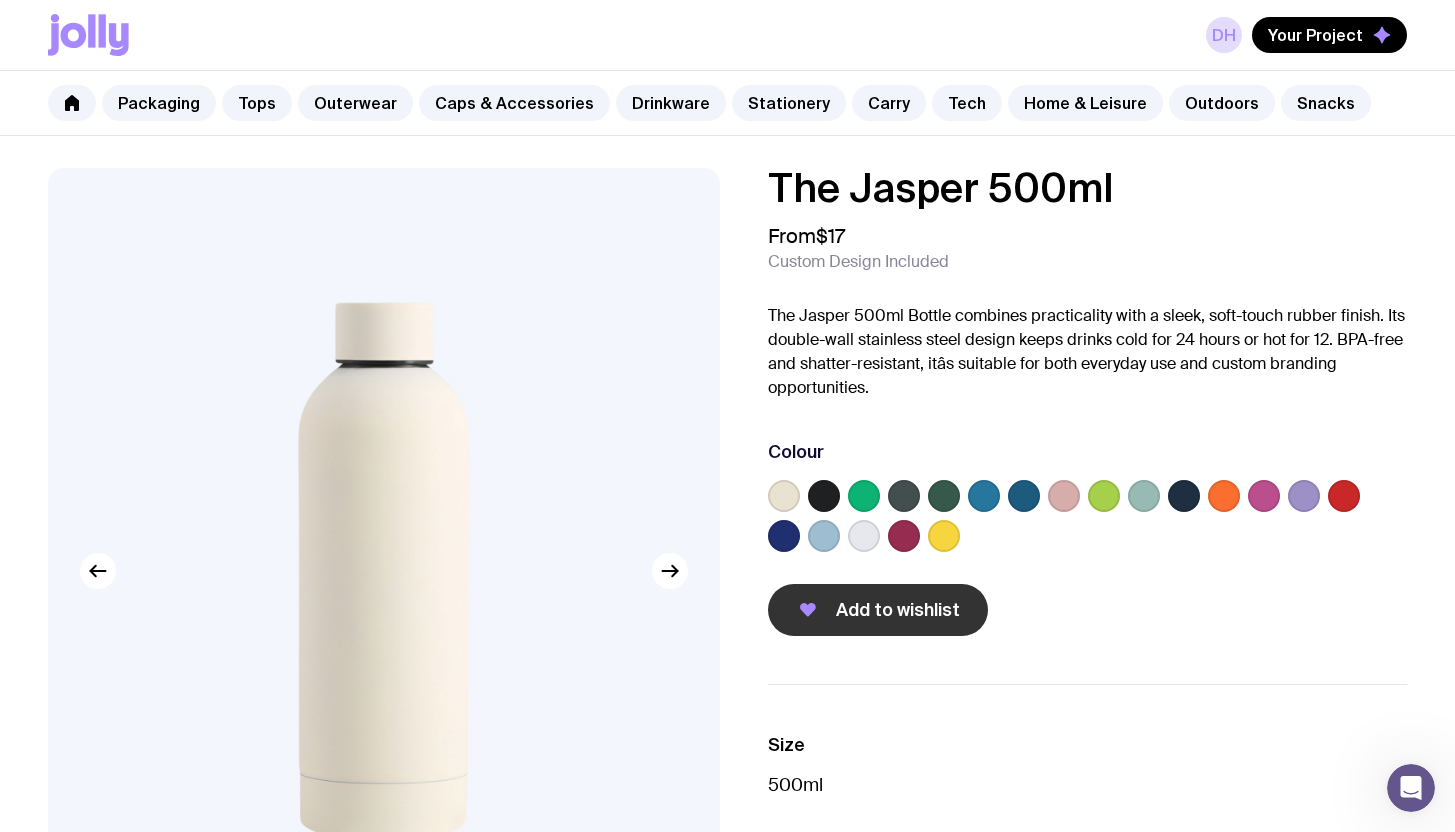 click on "Add to wishlist" 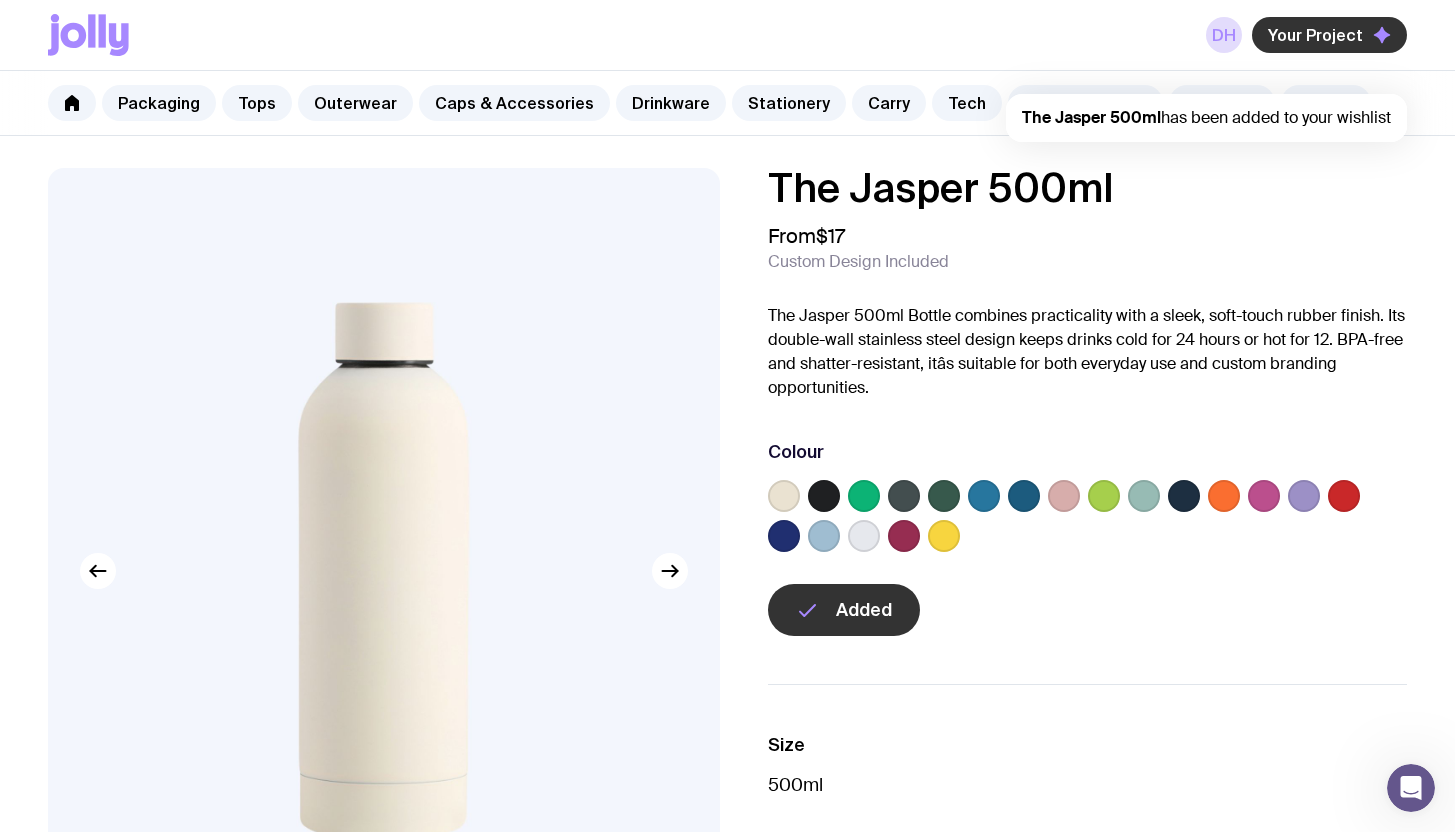 scroll, scrollTop: 0, scrollLeft: 0, axis: both 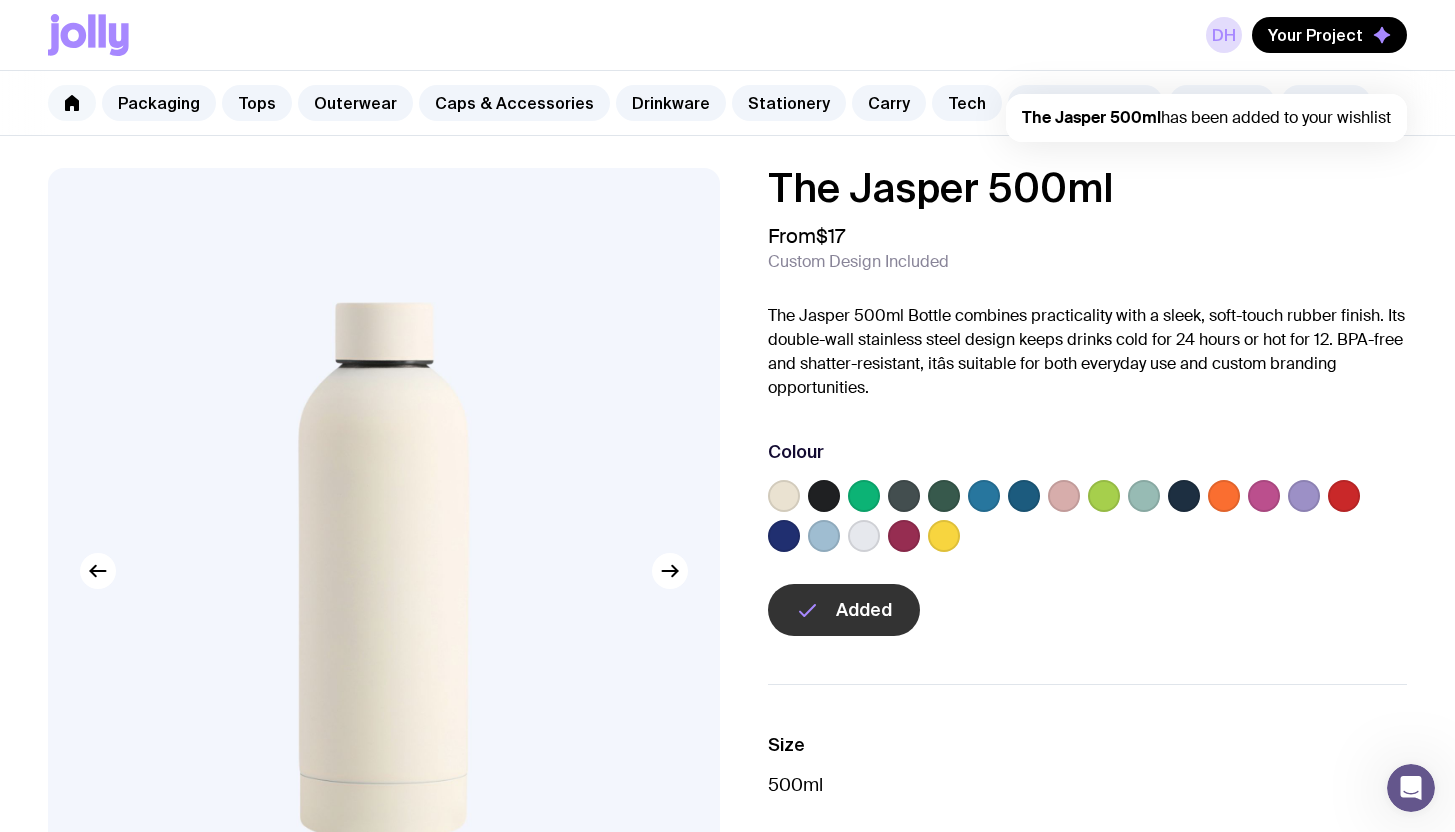 click at bounding box center (72, 103) 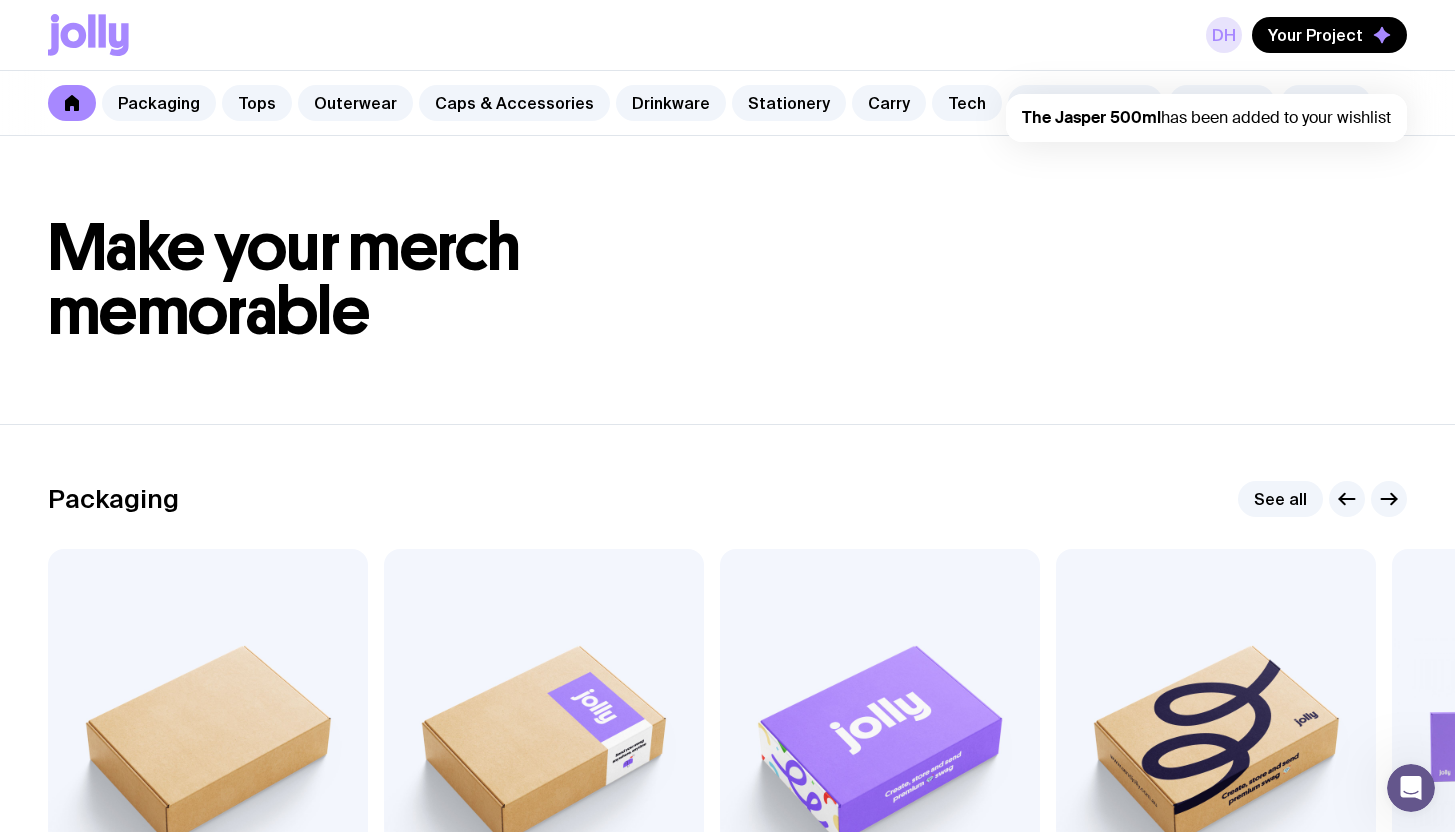 click on "DH" at bounding box center (1224, 35) 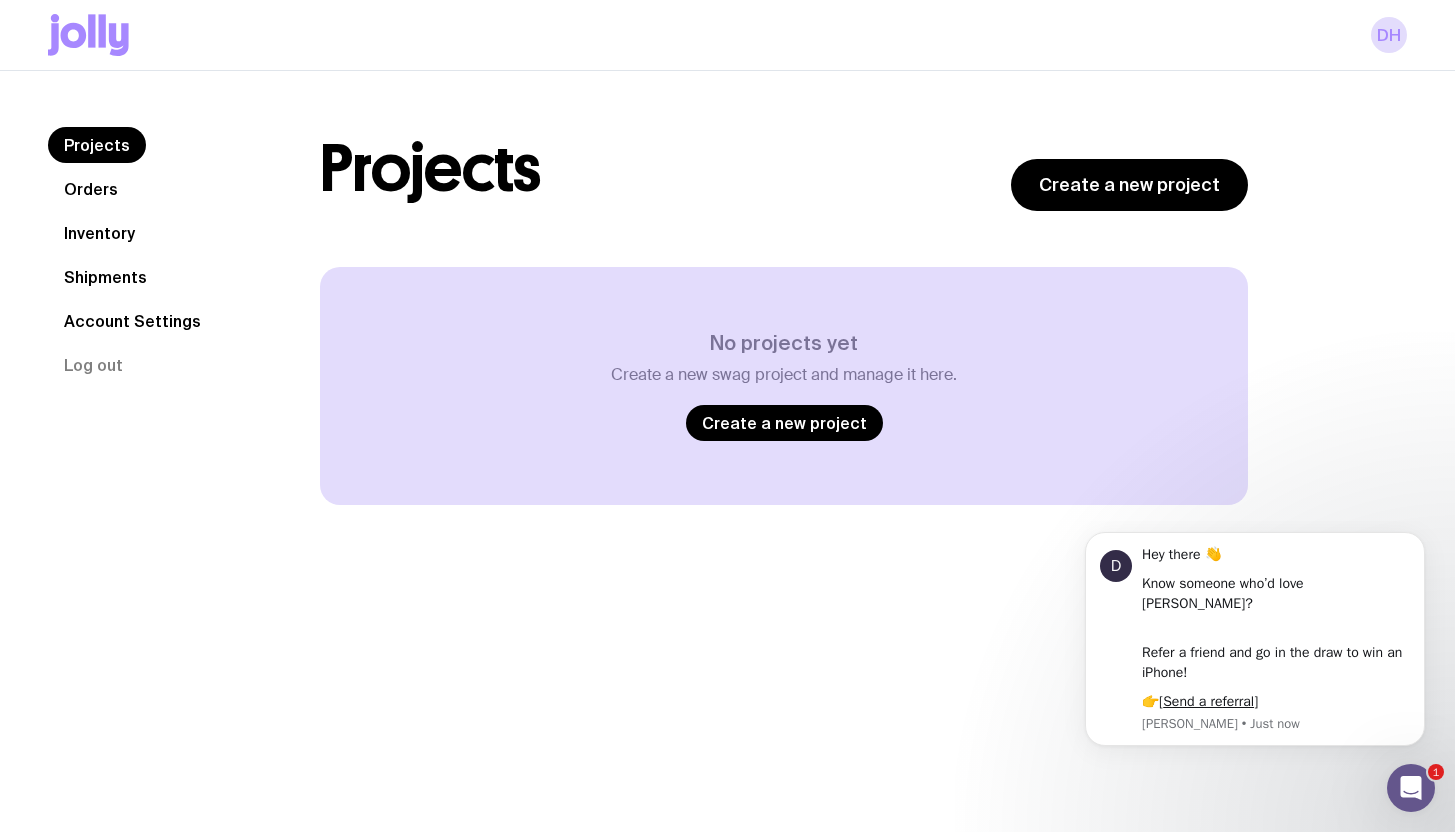 scroll, scrollTop: 0, scrollLeft: 0, axis: both 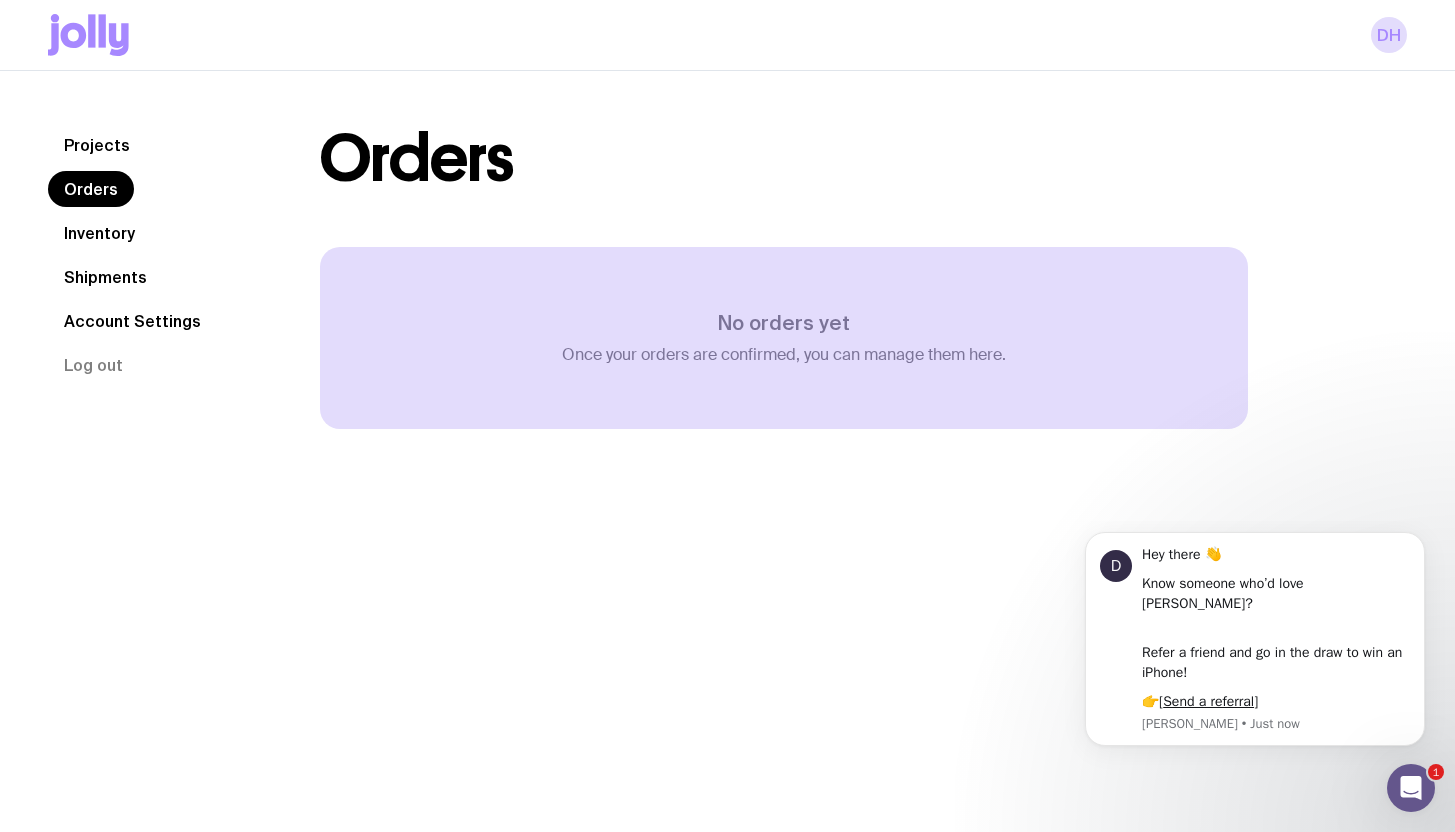 click on "Inventory" 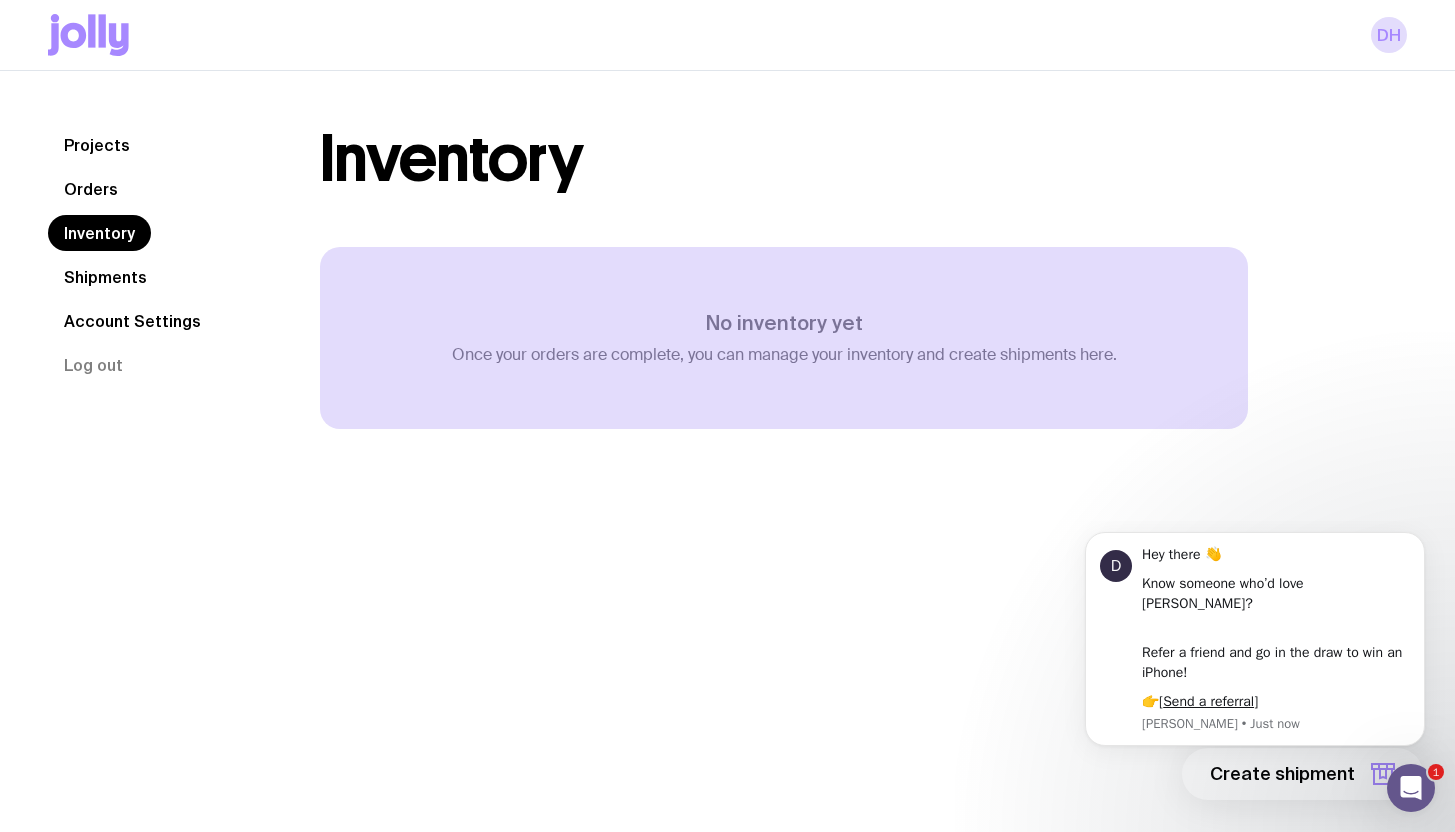 click on "DH" at bounding box center [727, 35] 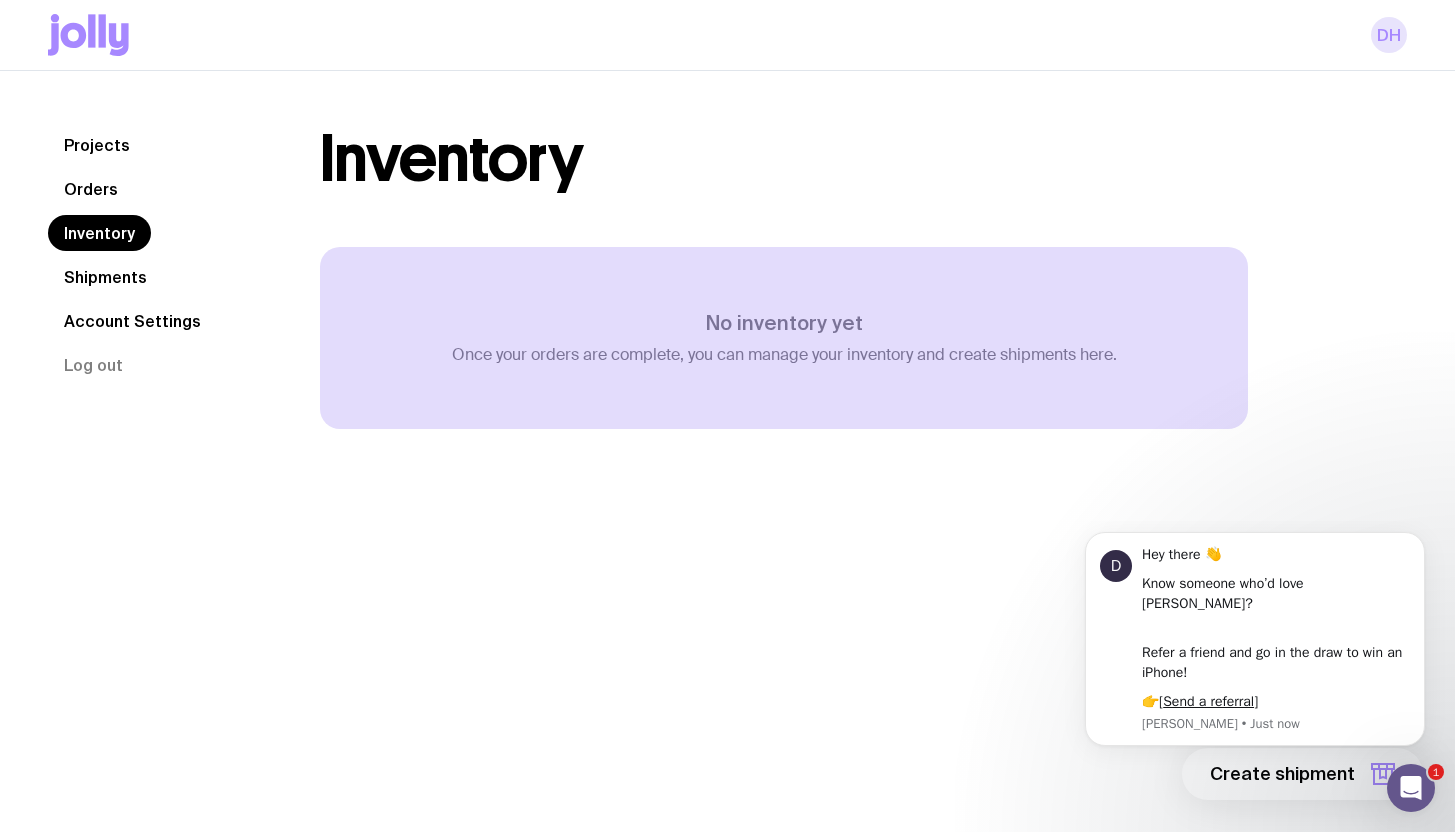 click on "DH" 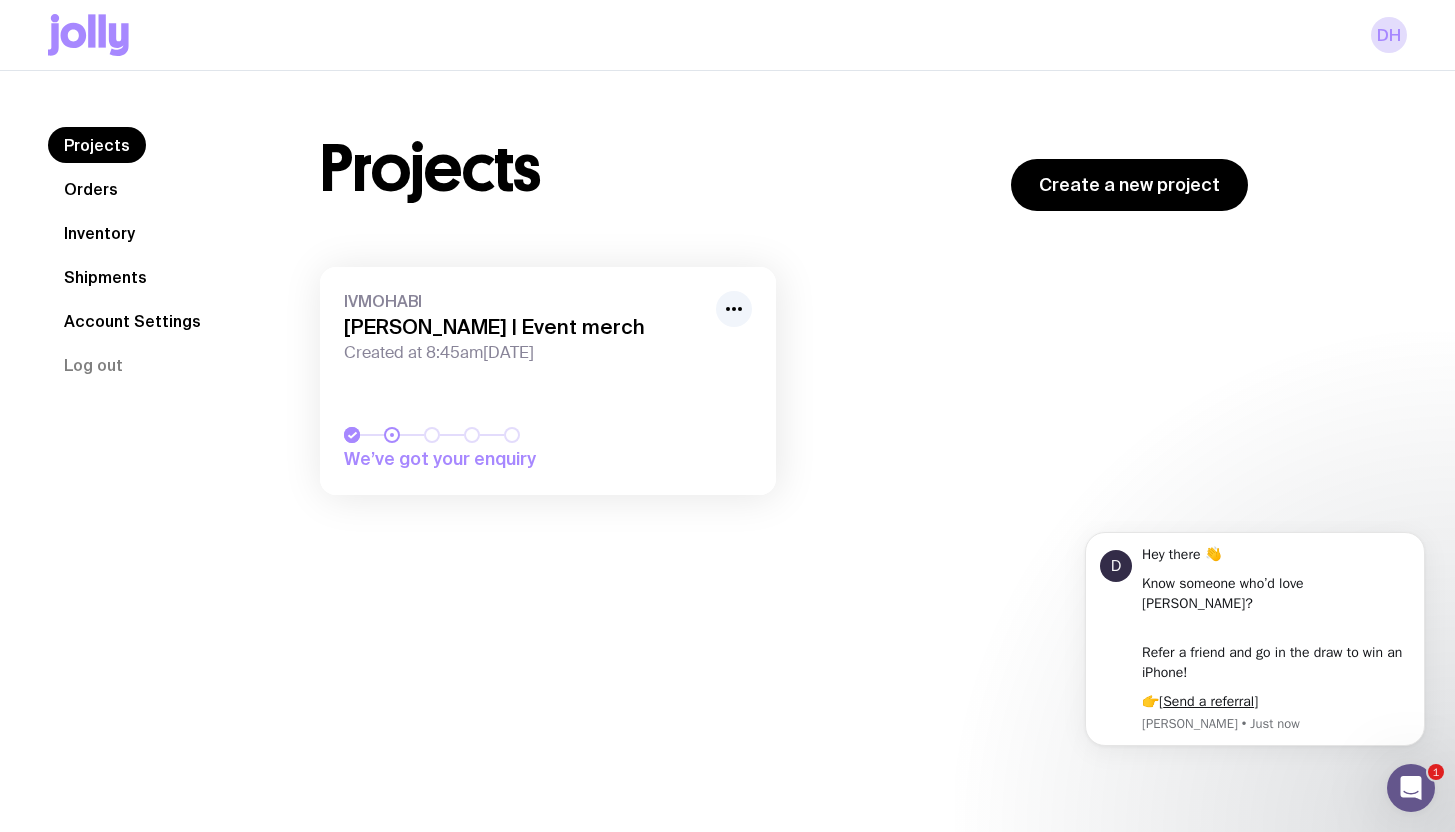 click on "[PERSON_NAME] | Event merch" at bounding box center (524, 327) 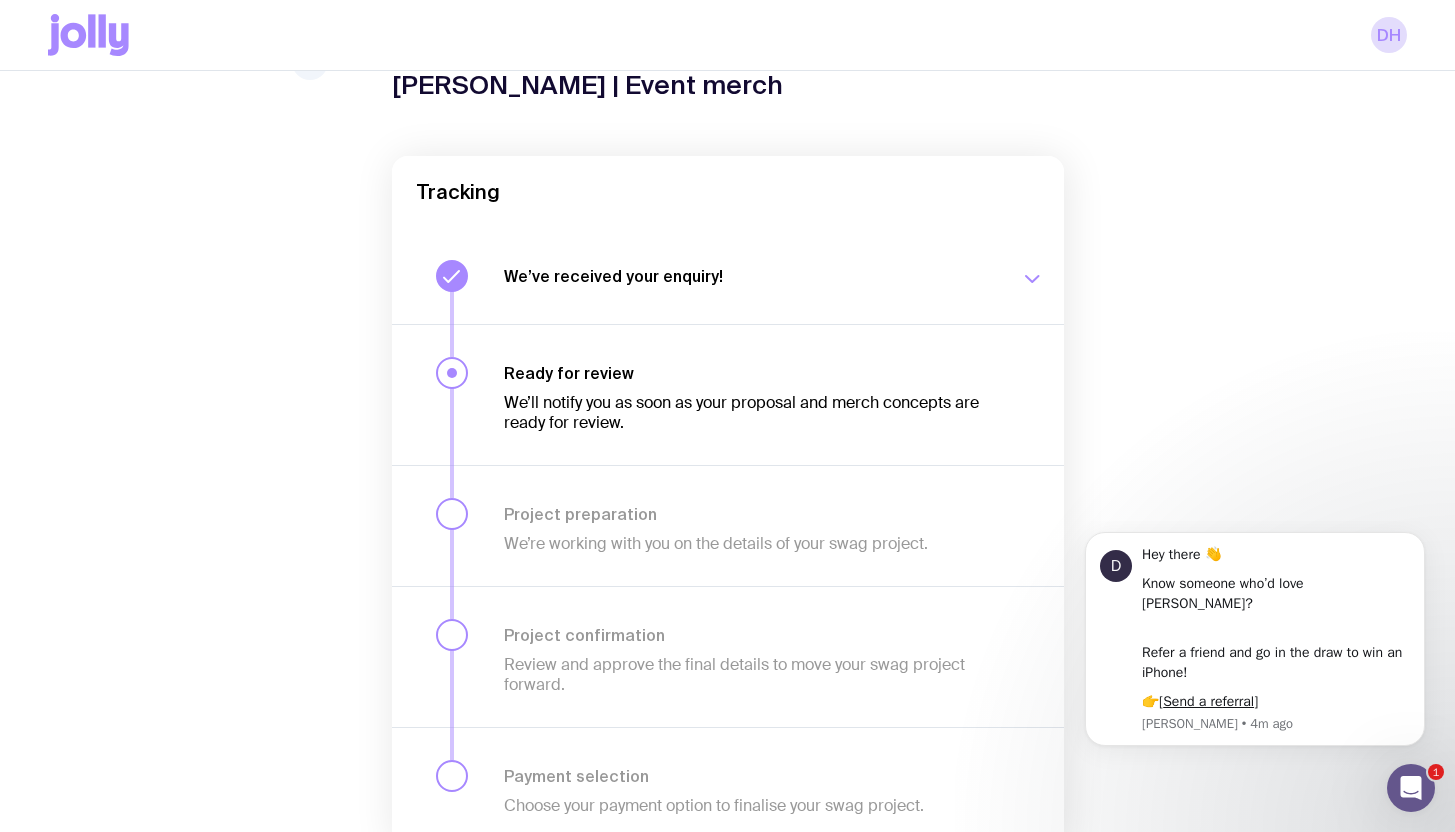 scroll, scrollTop: 0, scrollLeft: 0, axis: both 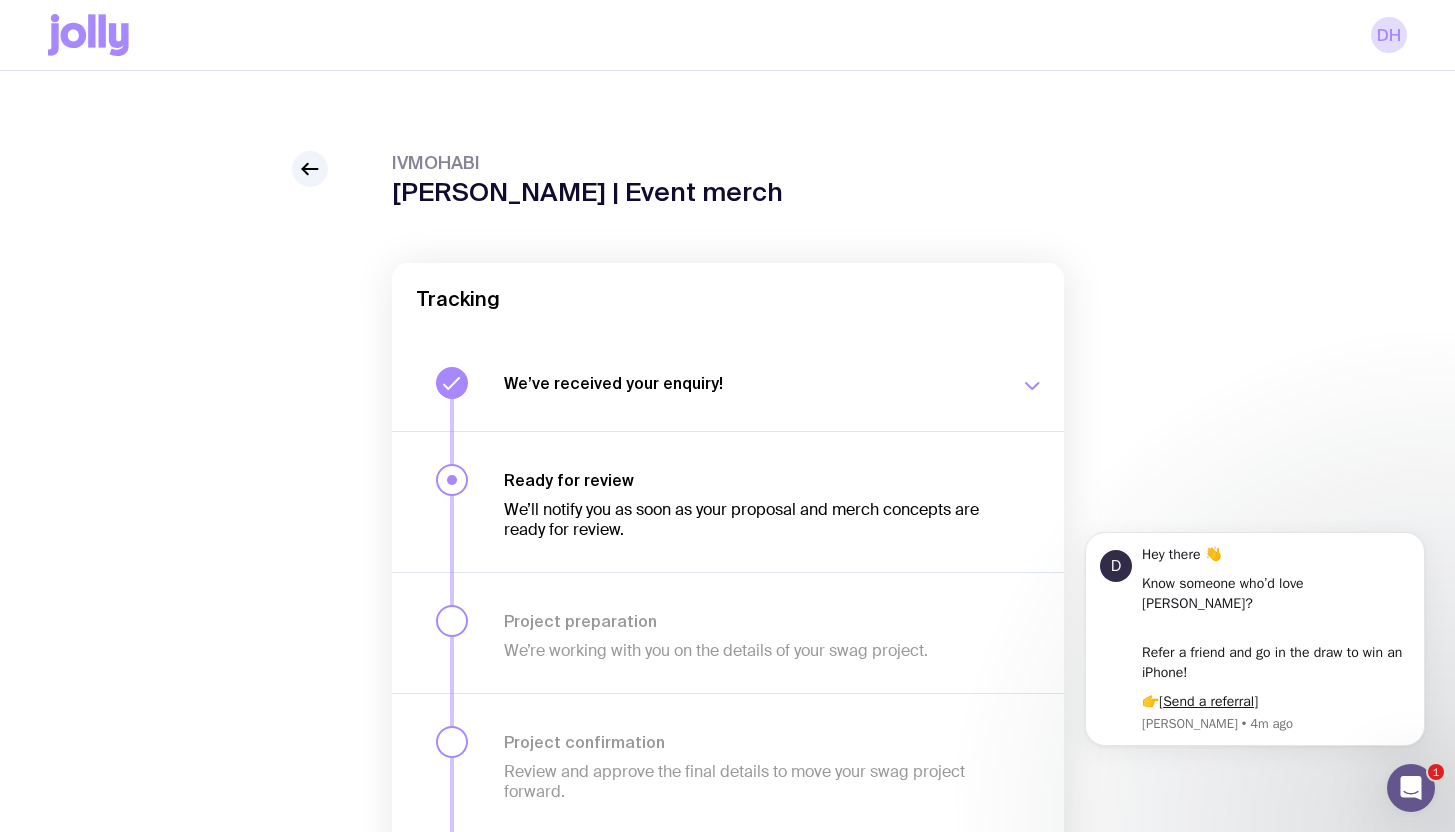 click 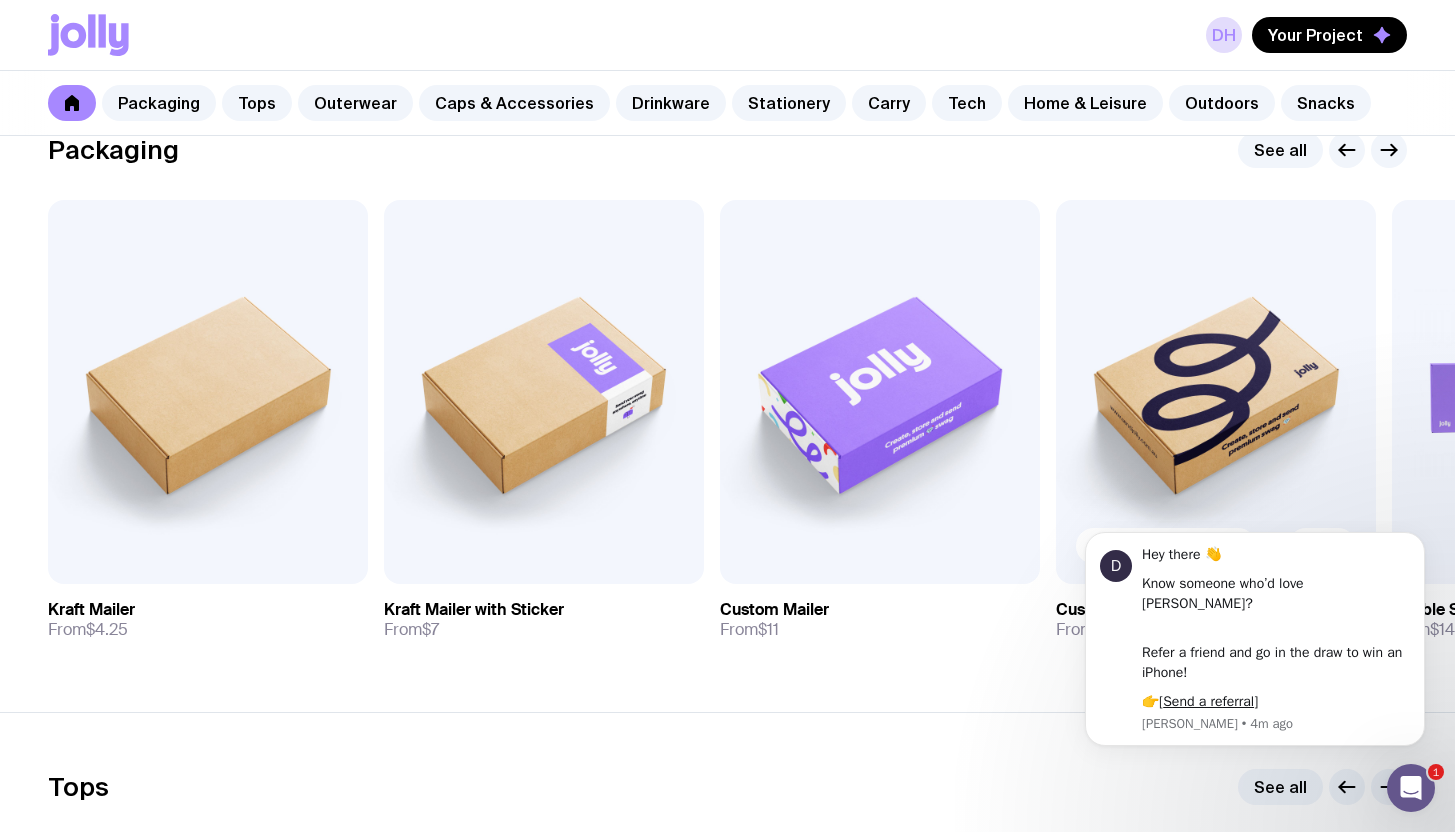 scroll, scrollTop: 322, scrollLeft: 0, axis: vertical 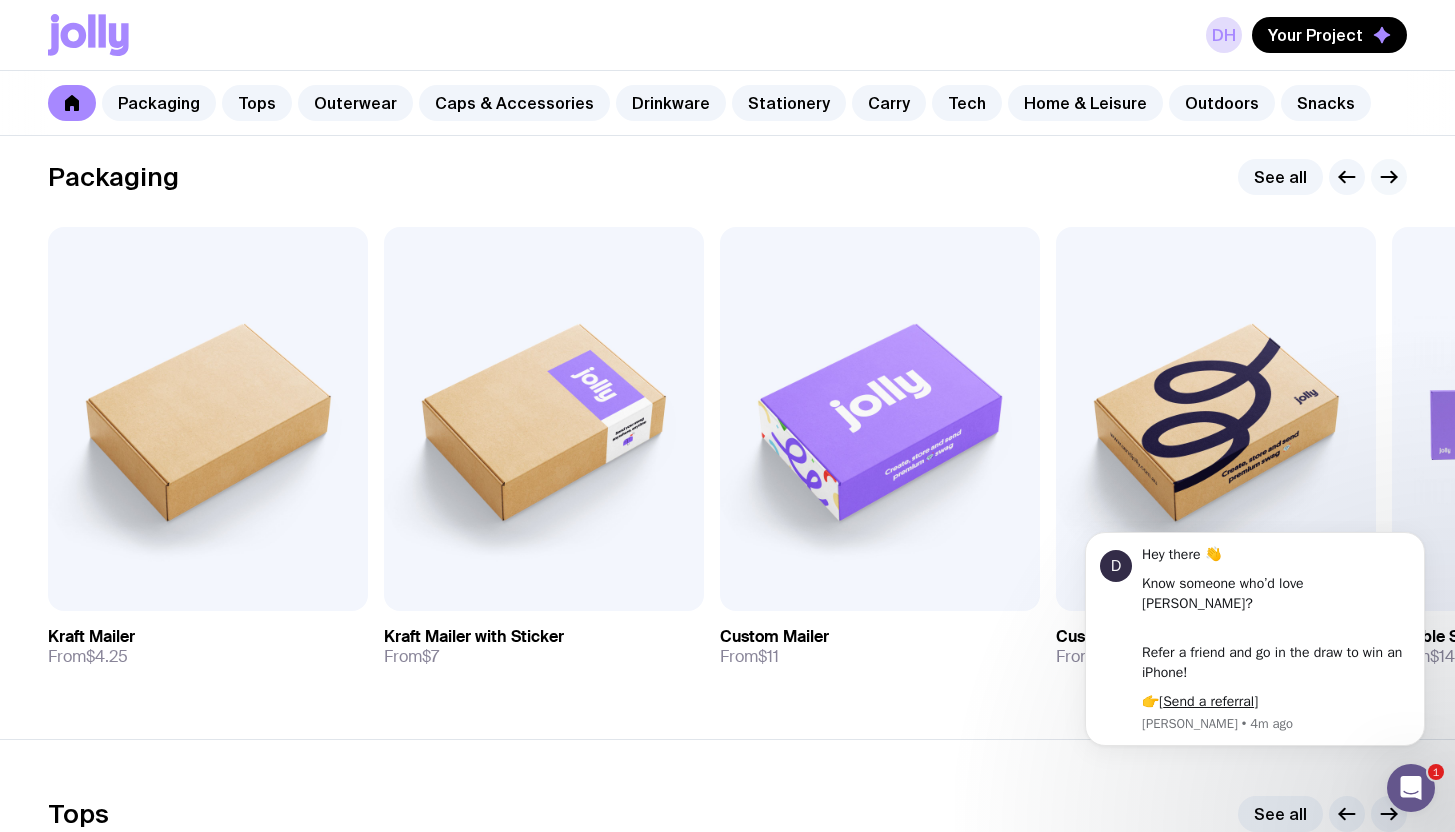 click 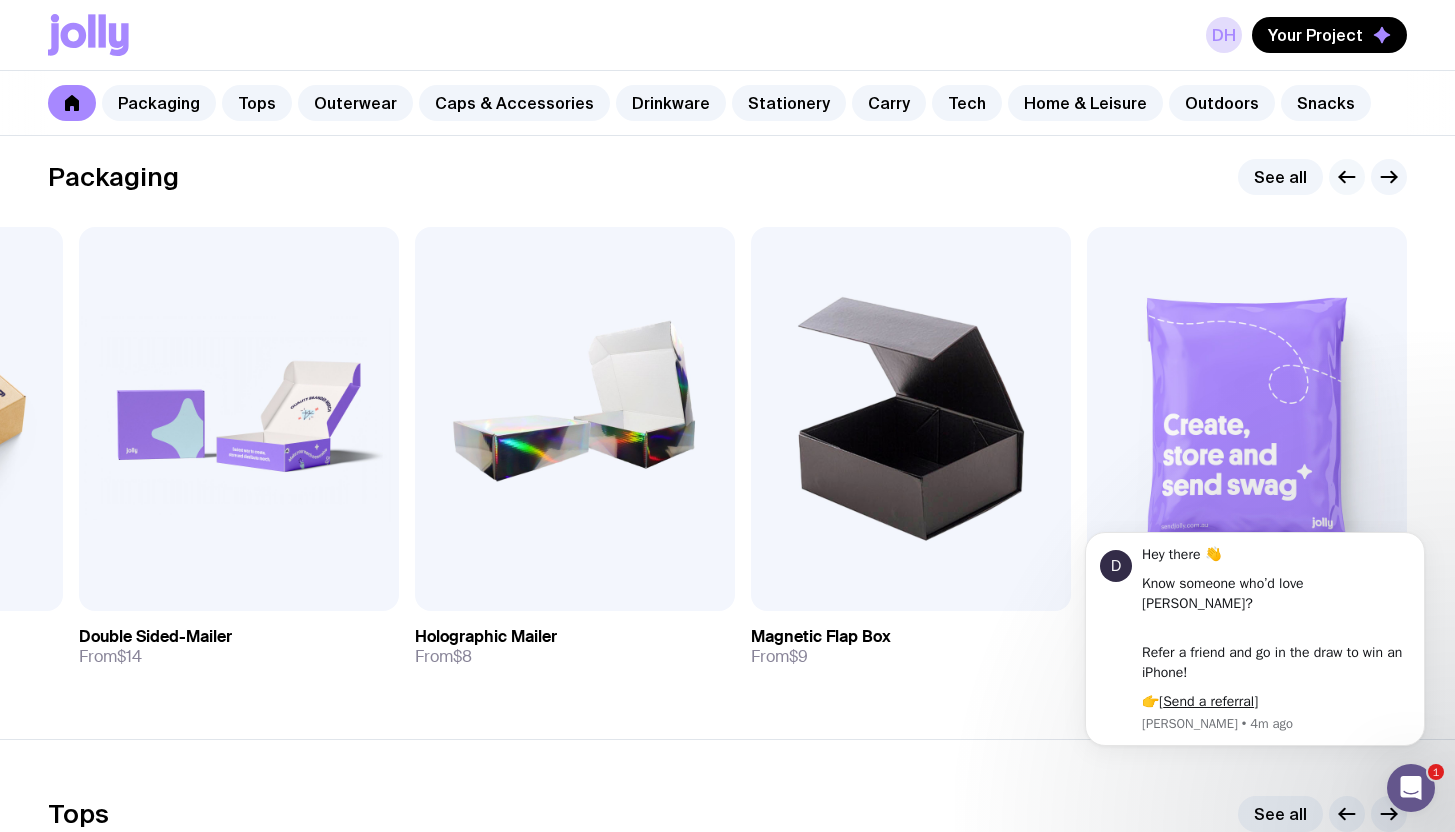 click 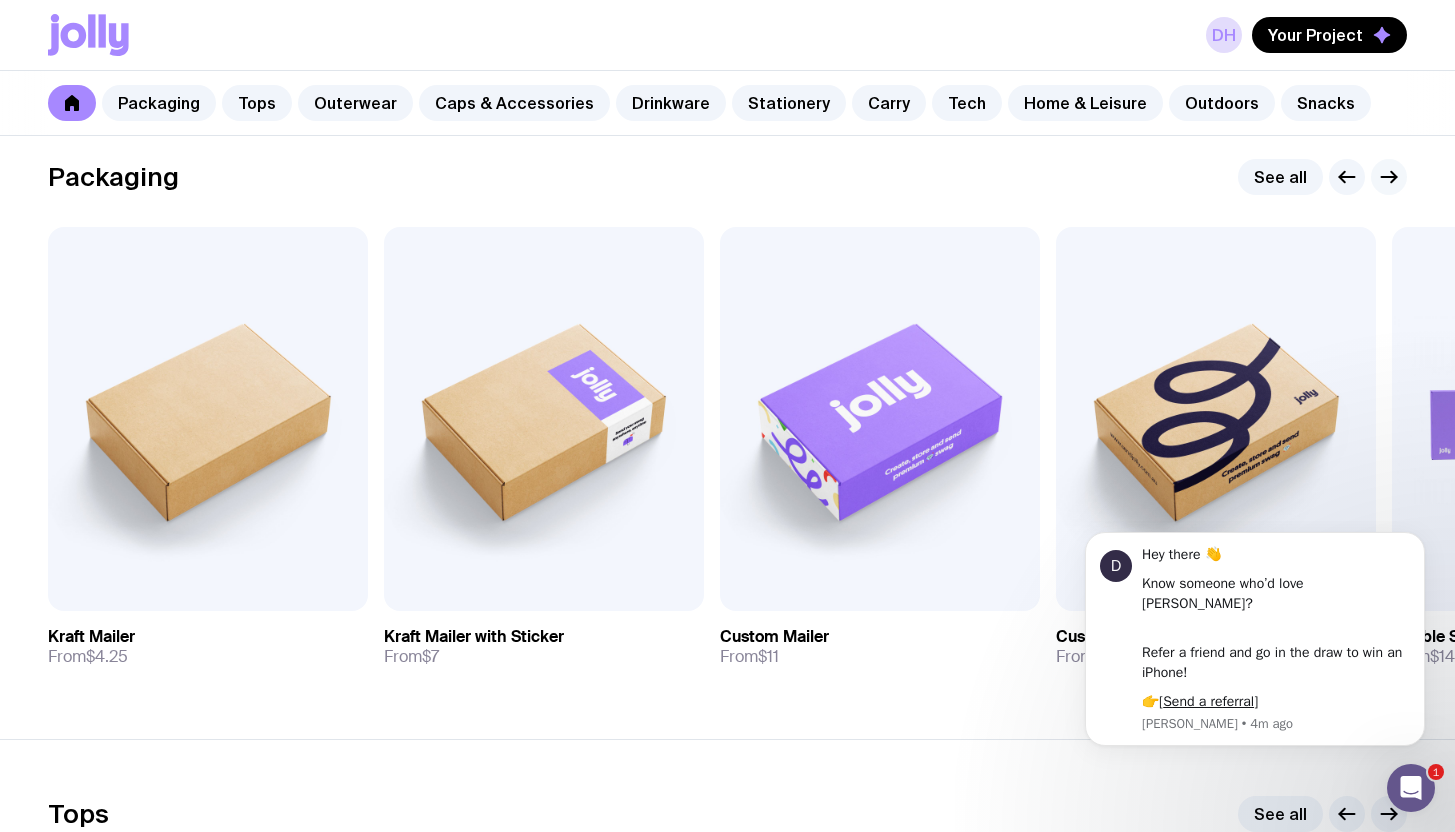 click 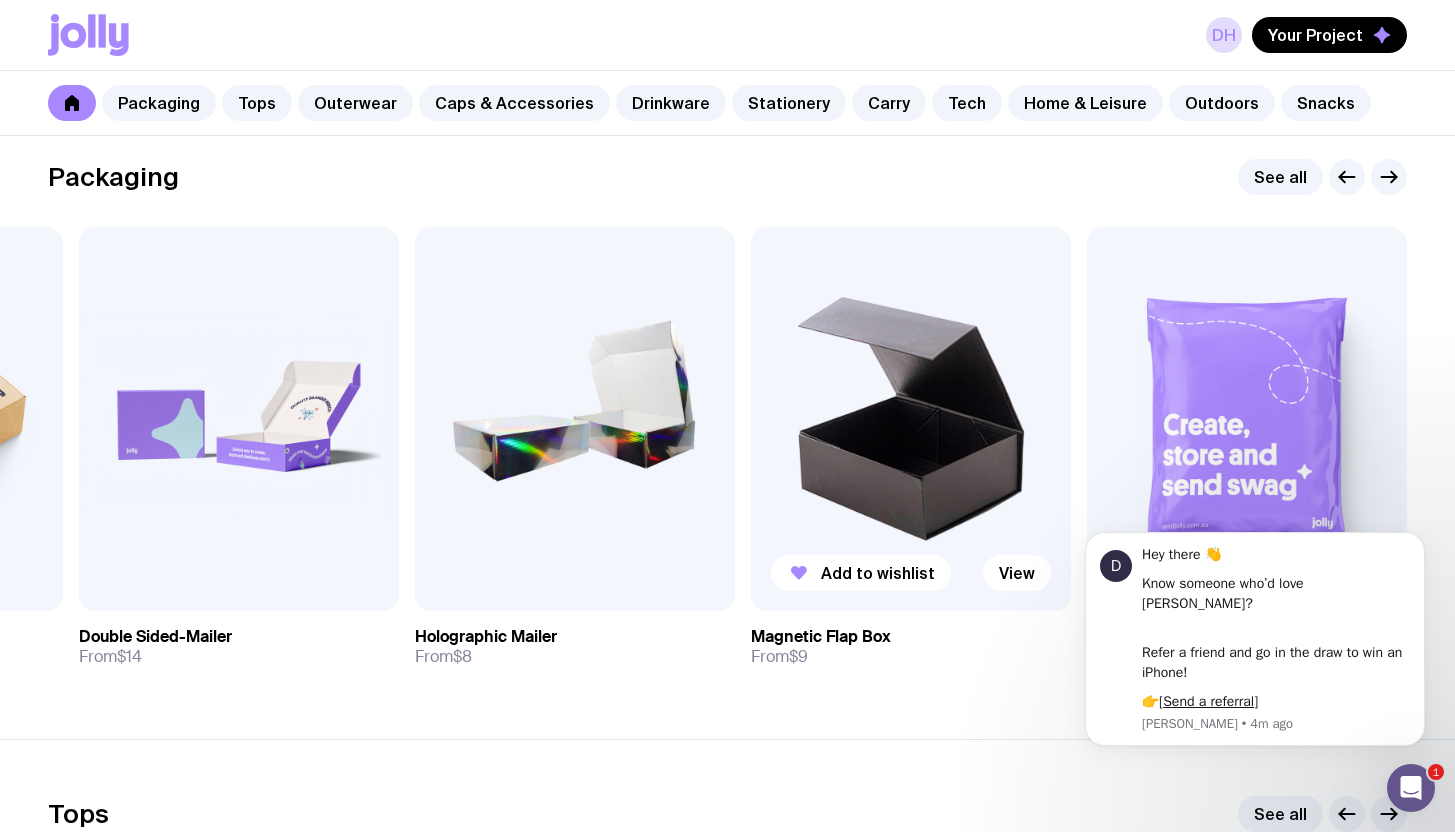 click at bounding box center [911, 419] 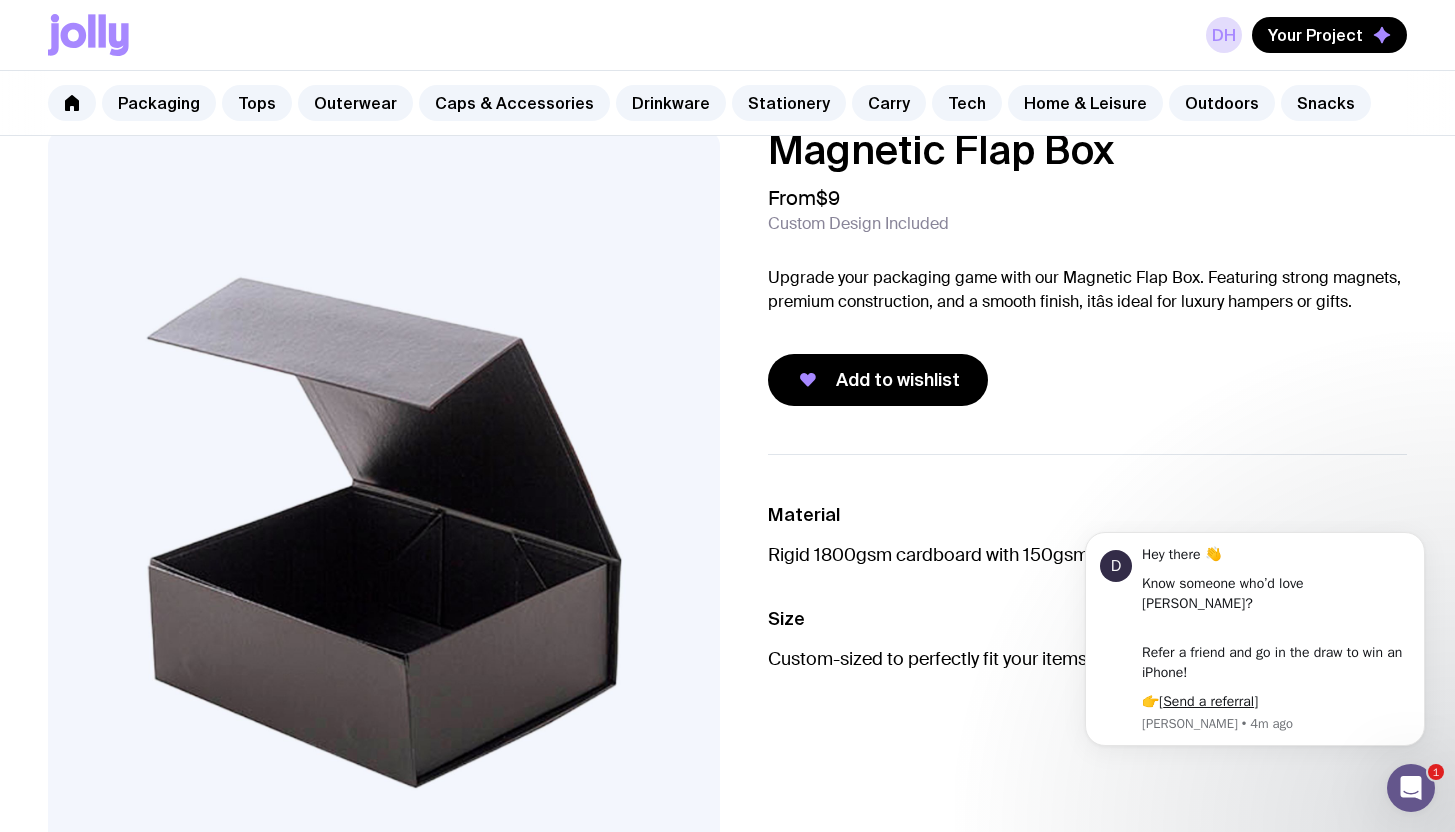 scroll, scrollTop: 64, scrollLeft: 0, axis: vertical 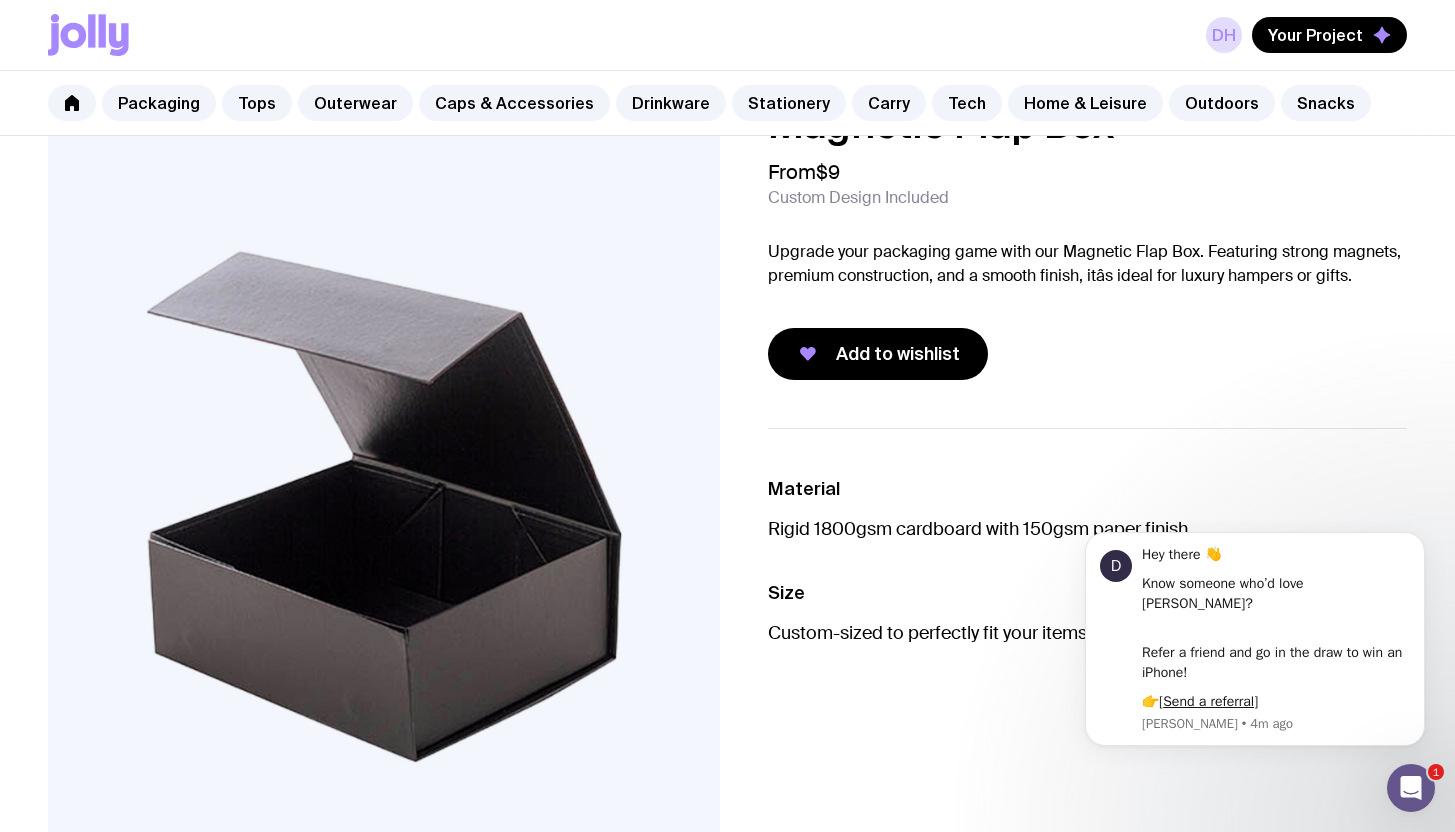 drag, startPoint x: 1248, startPoint y: 255, endPoint x: 1272, endPoint y: 293, distance: 44.94441 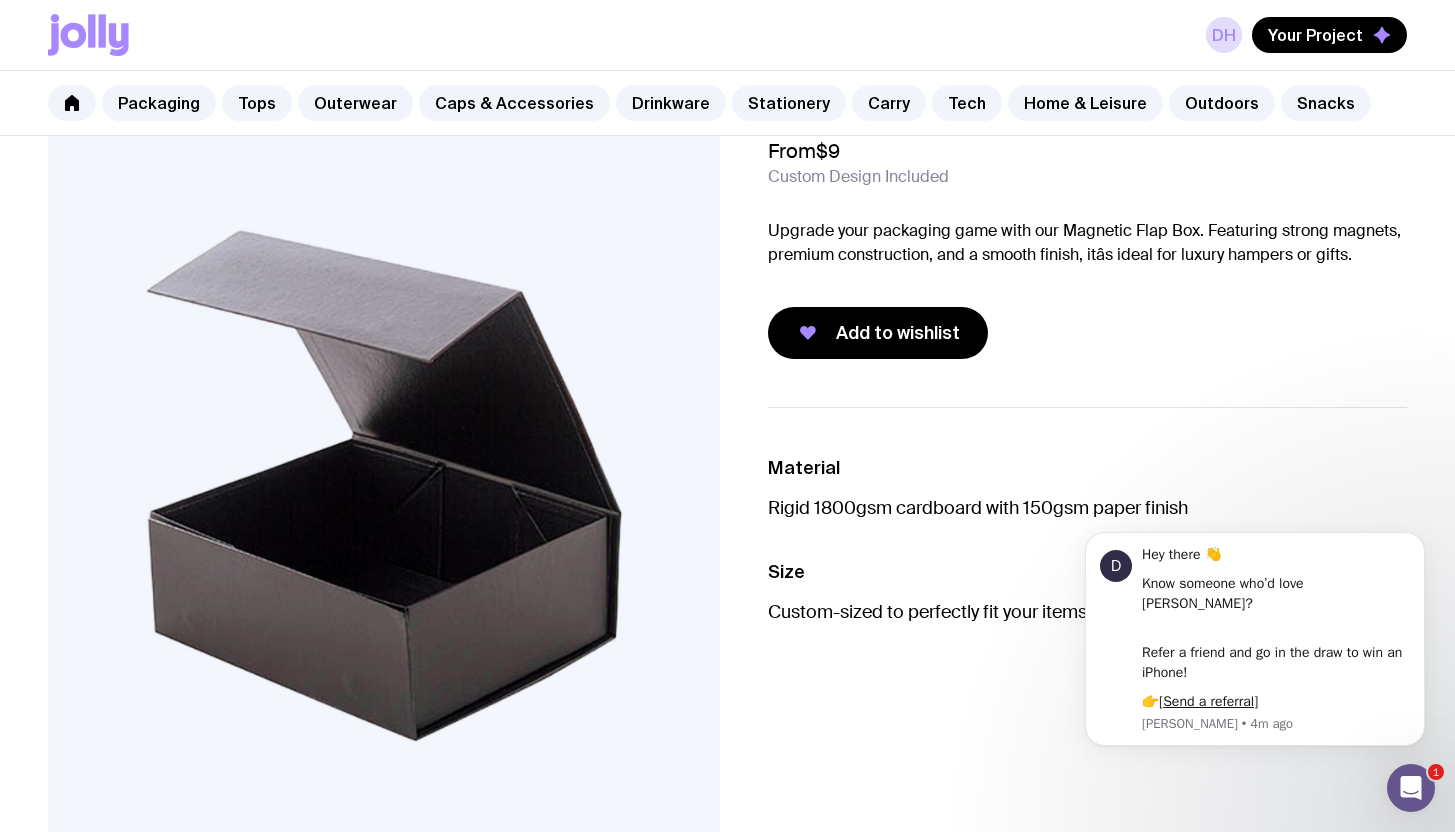 scroll, scrollTop: 0, scrollLeft: 0, axis: both 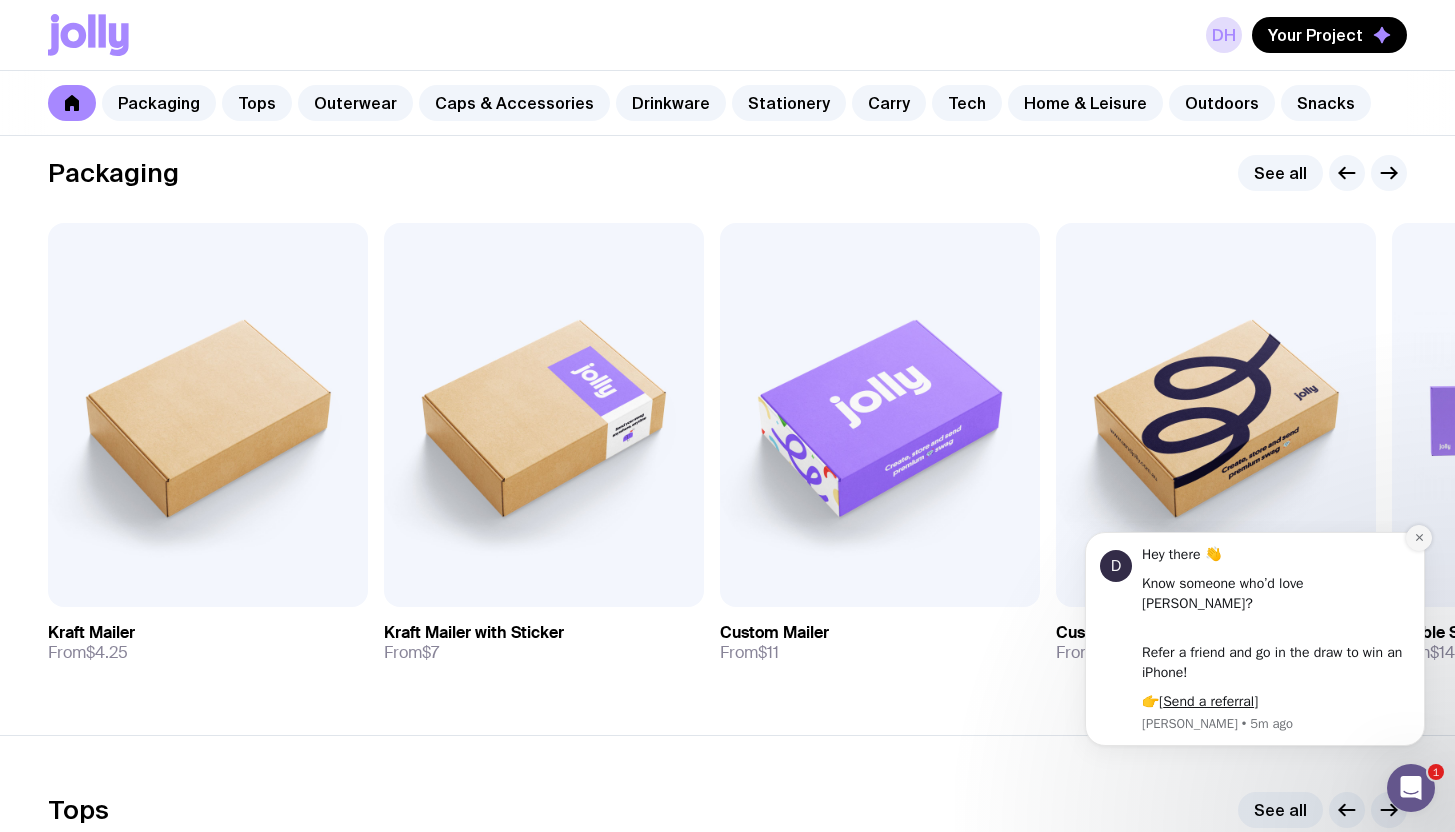 click 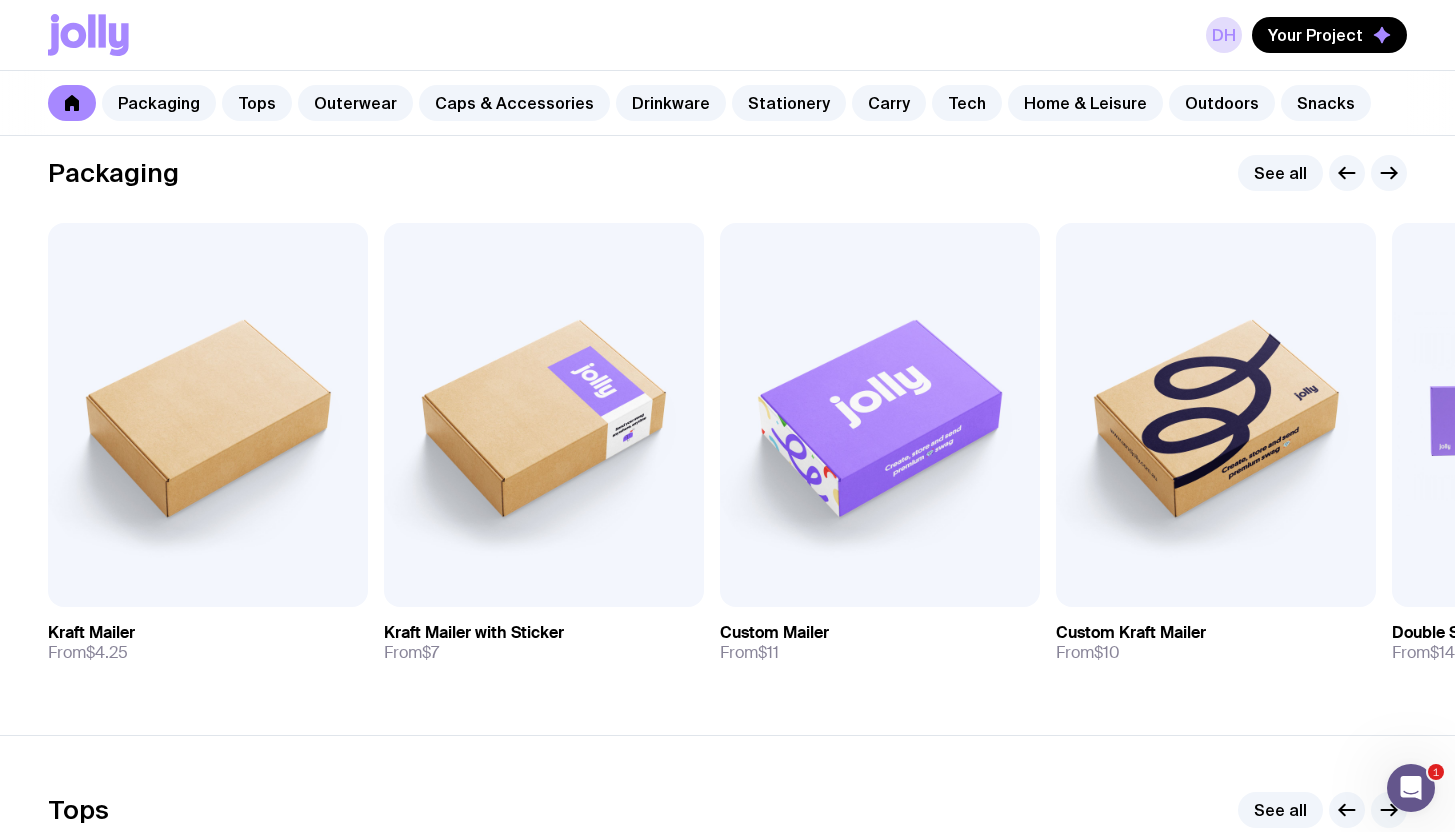 click 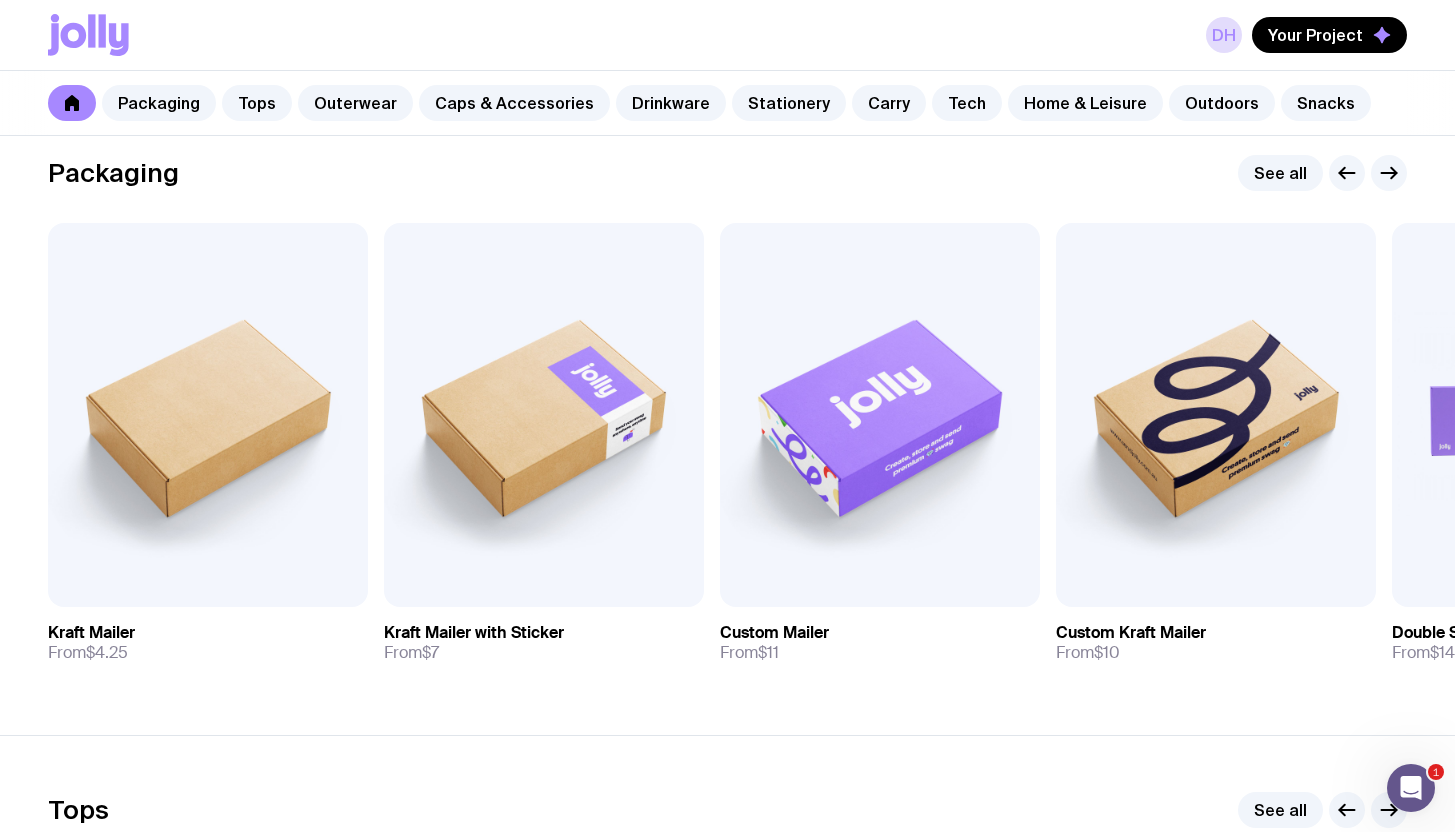 click on "1" at bounding box center (1411, 788) 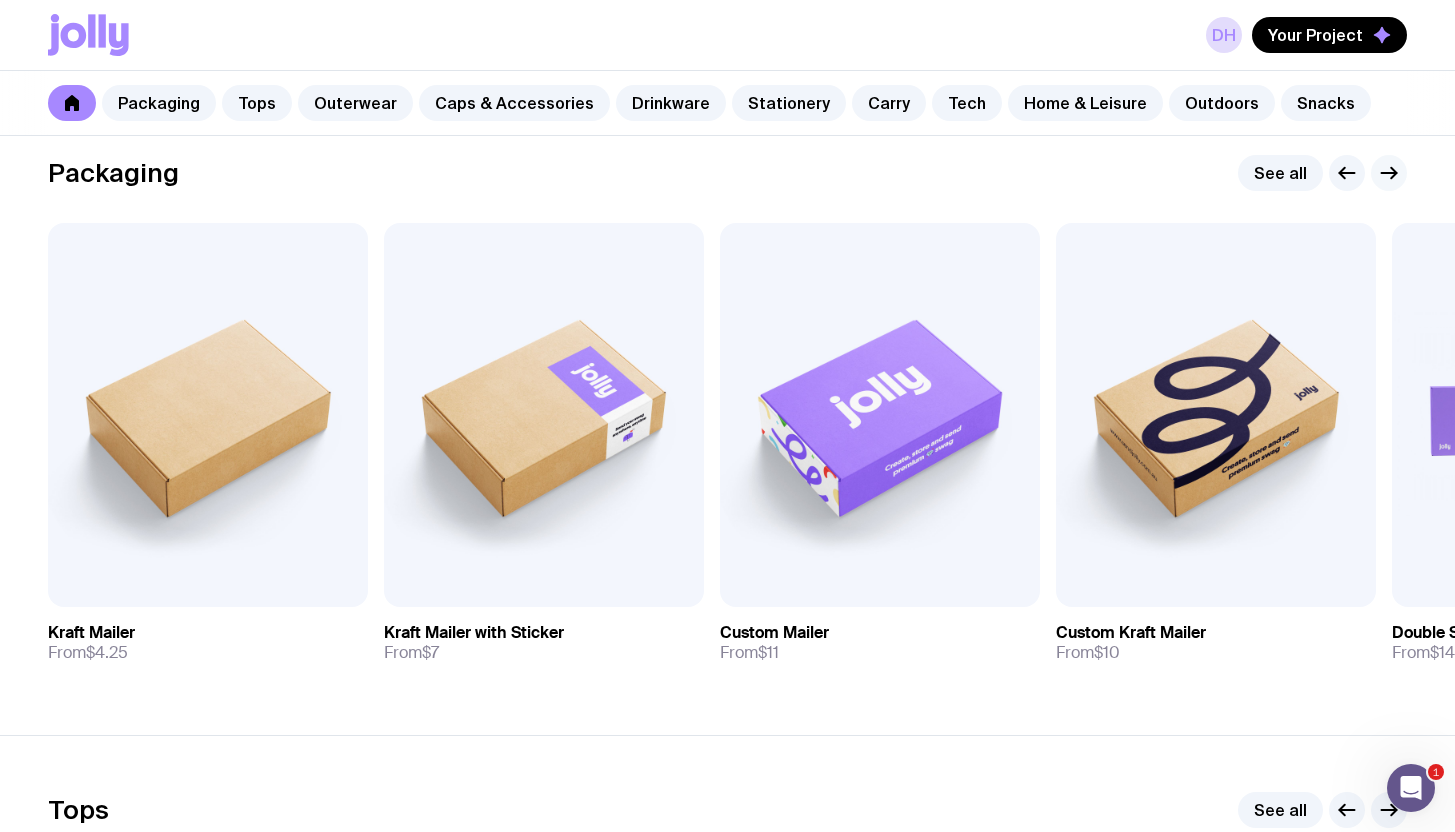 click 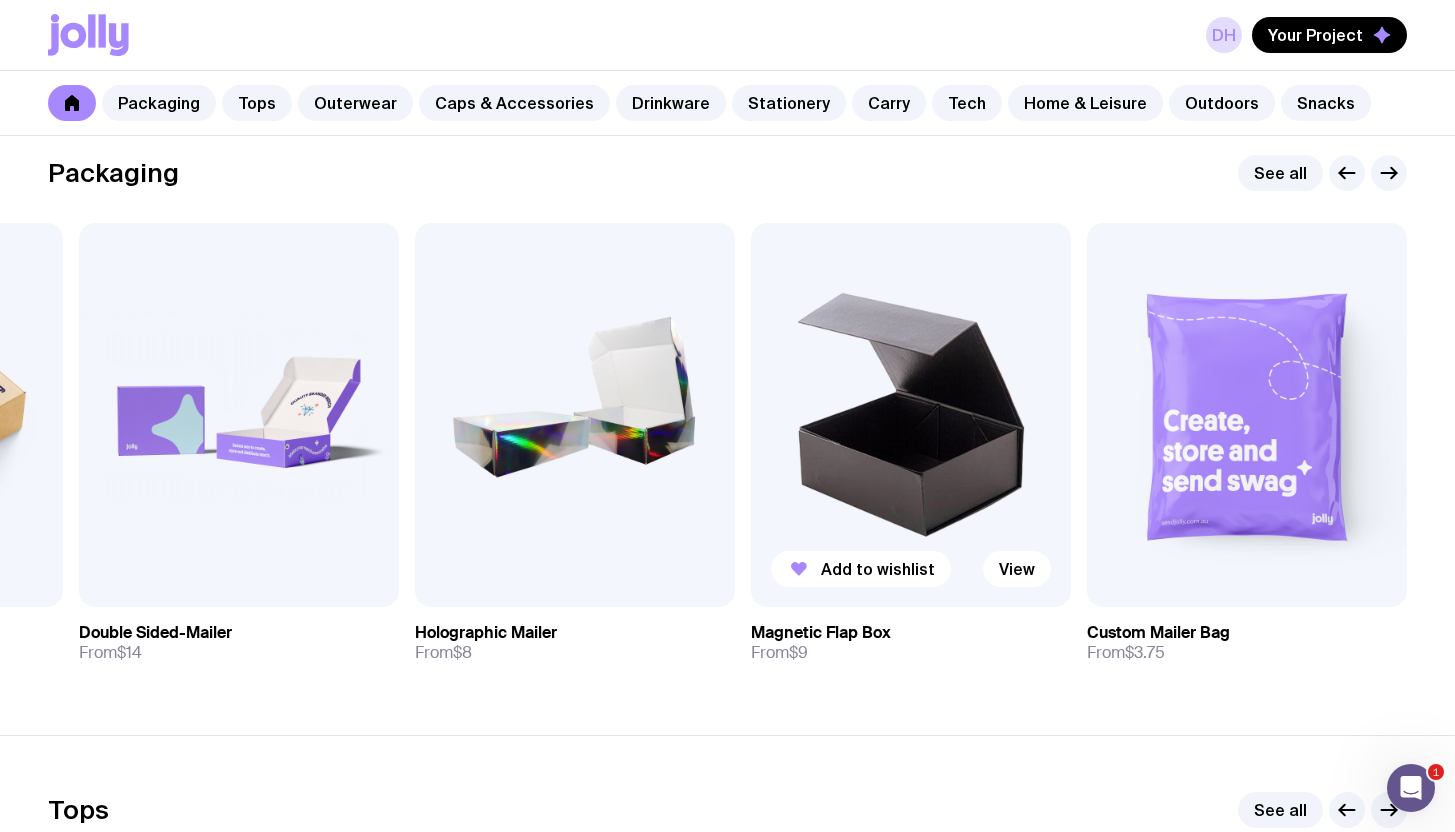 click at bounding box center (911, 415) 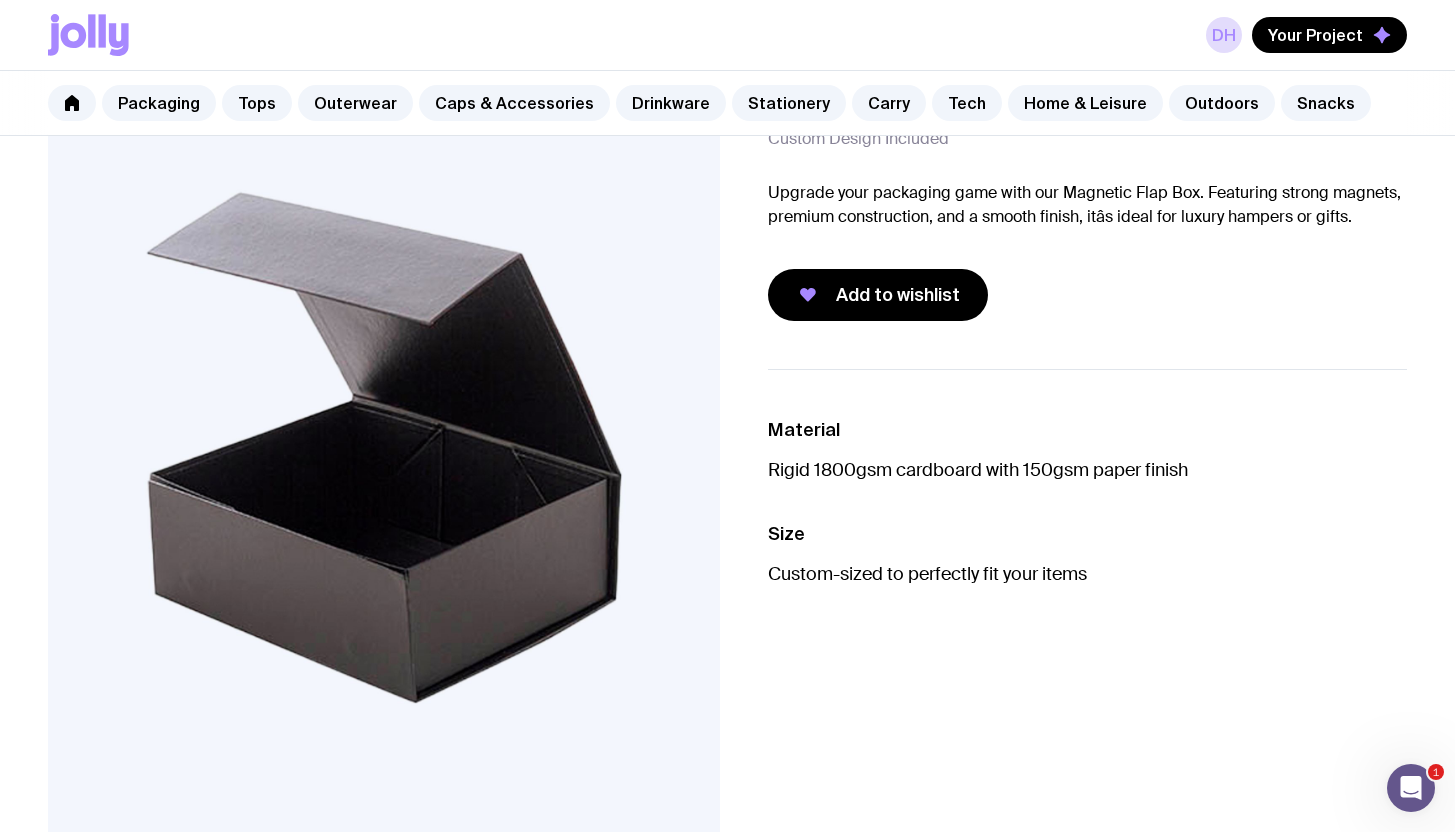 scroll, scrollTop: 0, scrollLeft: 0, axis: both 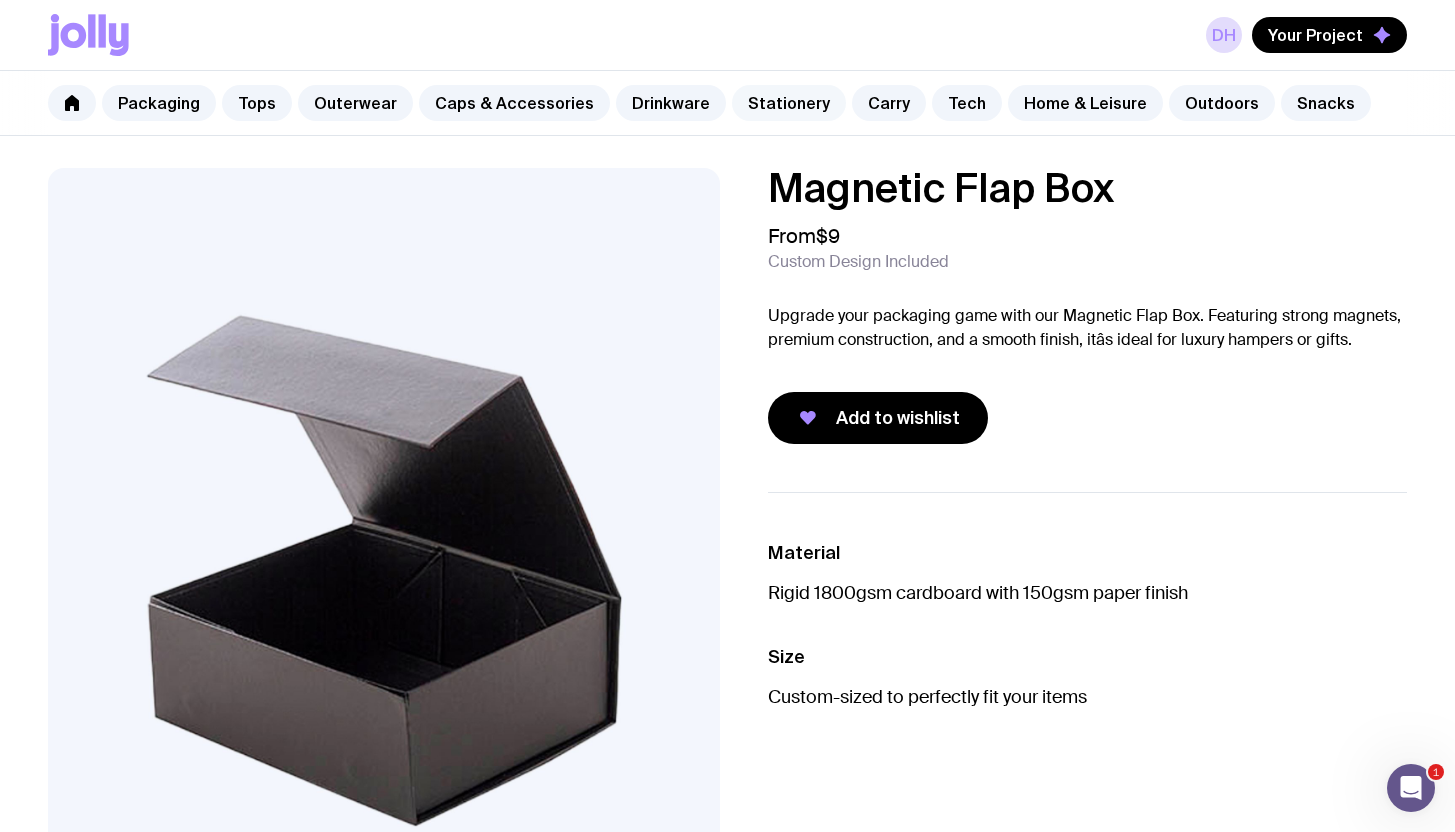 click on "Stationery" 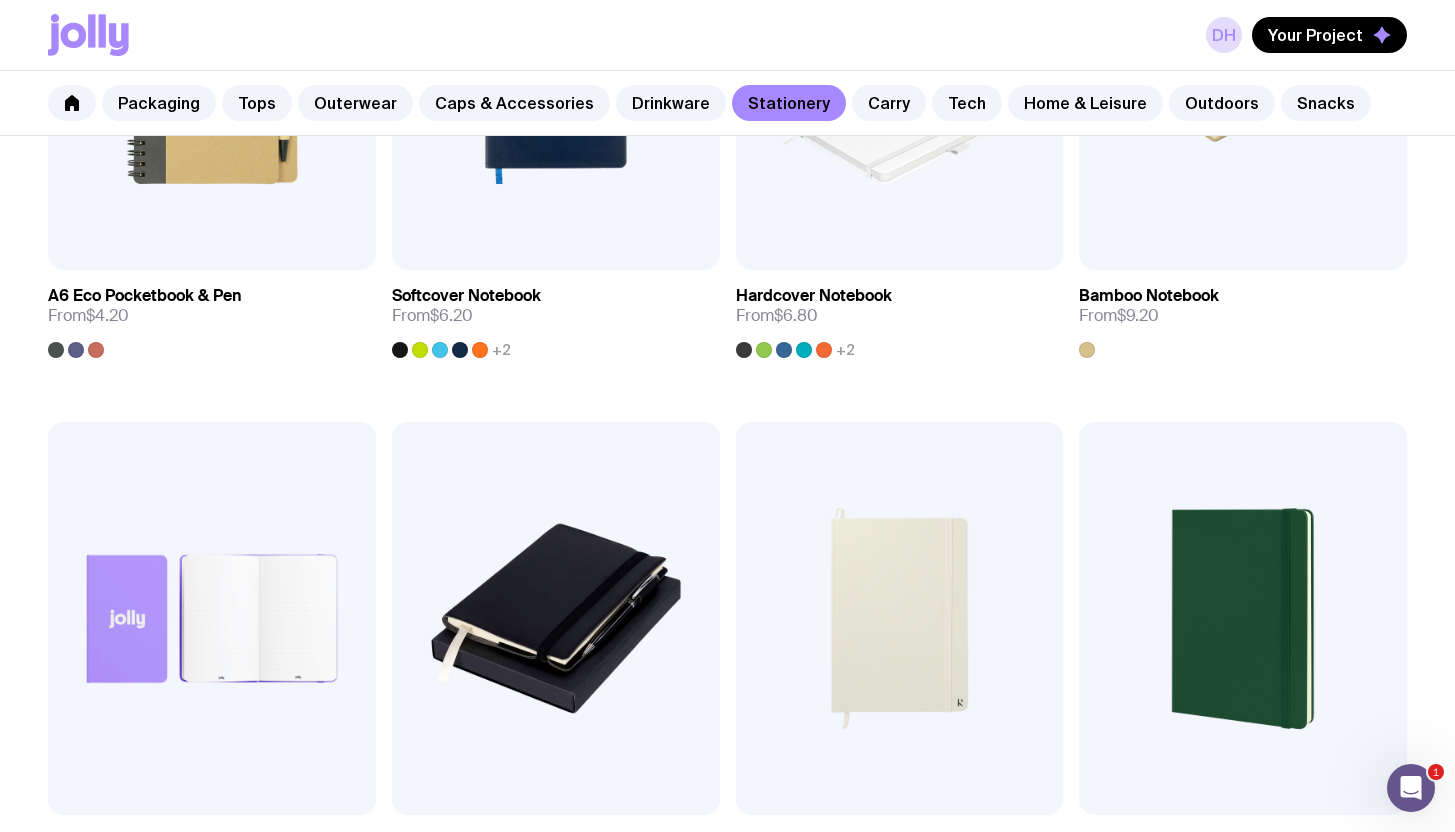 scroll, scrollTop: 2011, scrollLeft: 0, axis: vertical 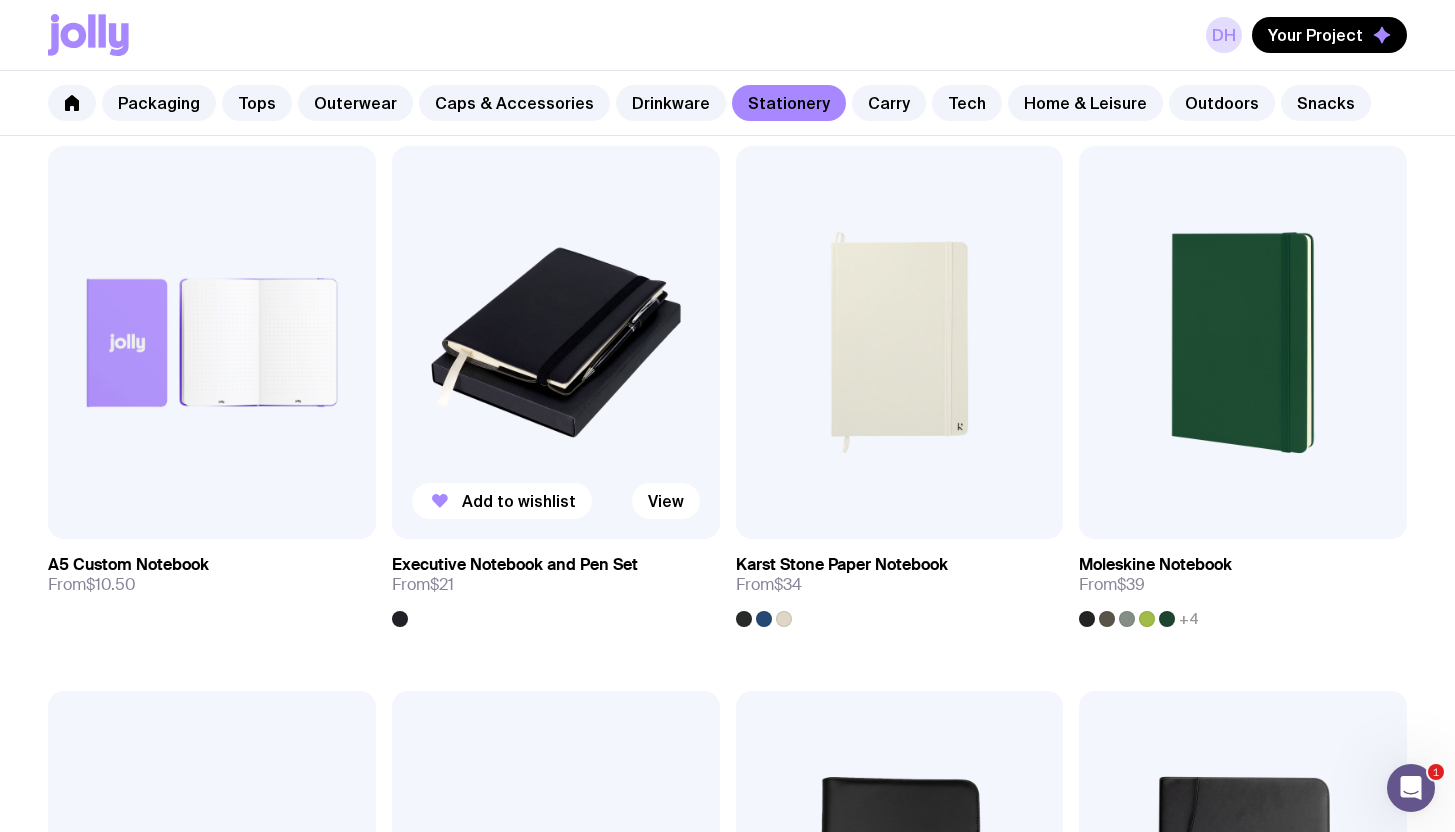 click at bounding box center [556, 342] 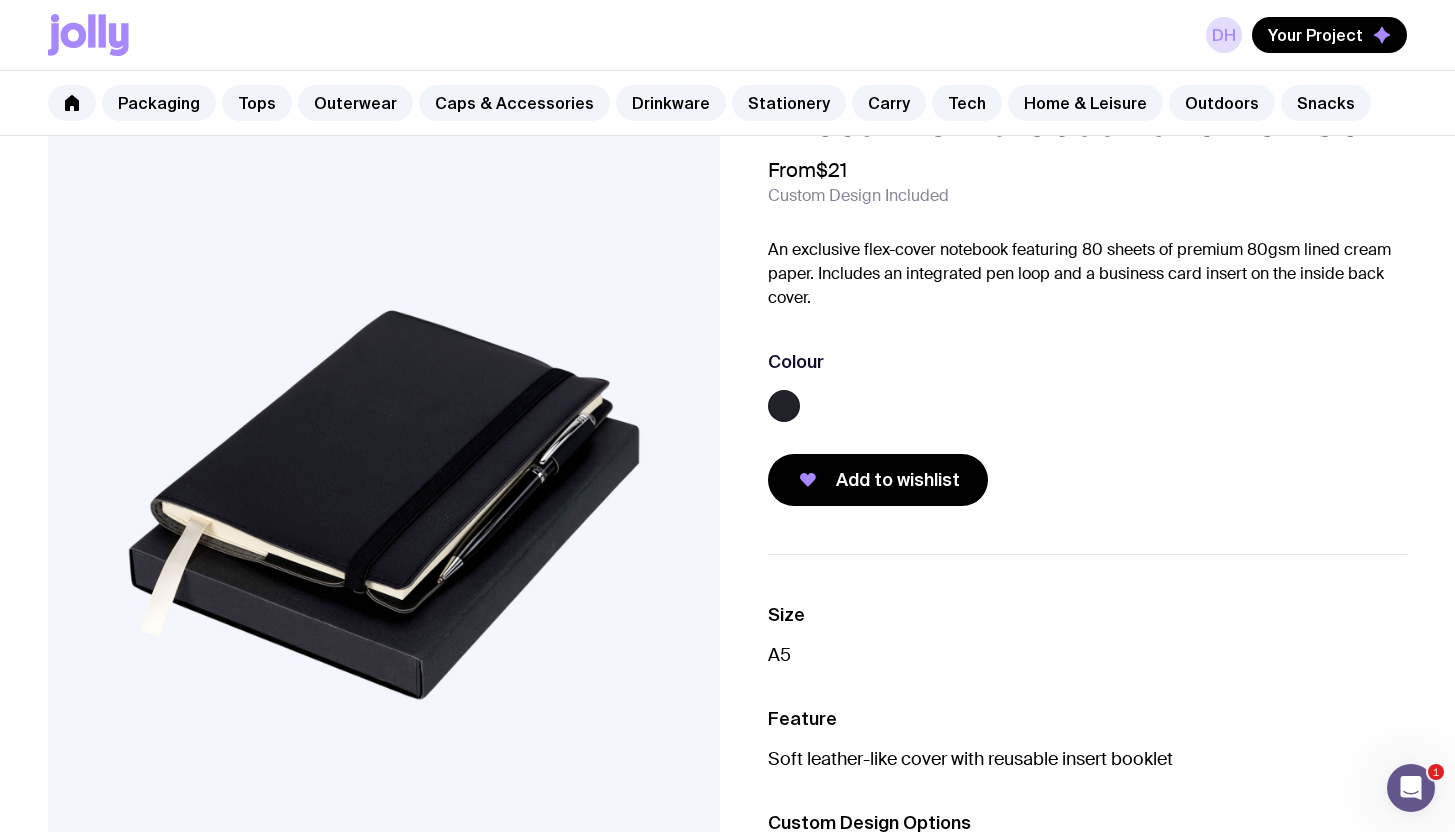 scroll, scrollTop: 68, scrollLeft: 0, axis: vertical 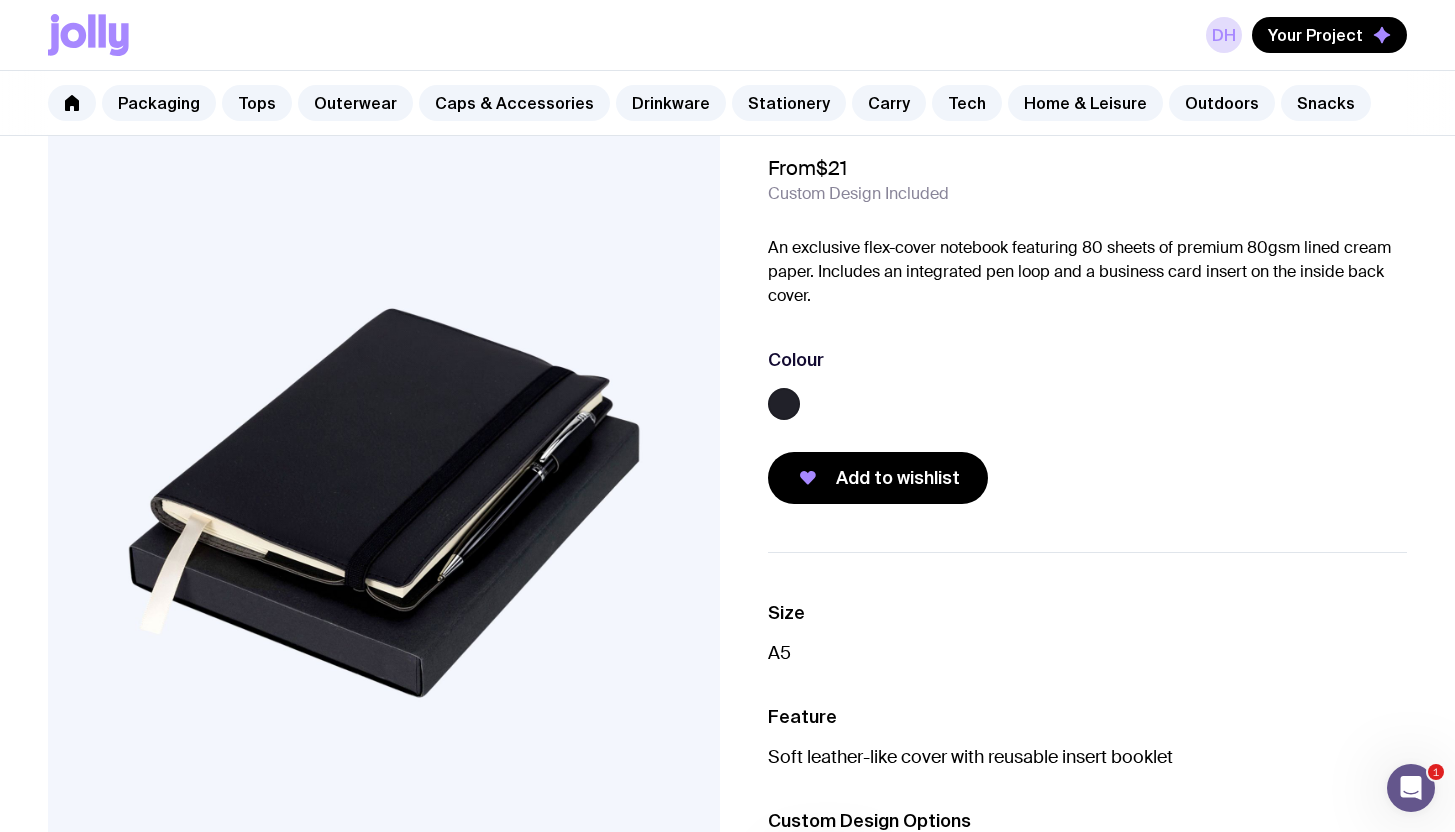 drag, startPoint x: 1041, startPoint y: 240, endPoint x: 1376, endPoint y: 259, distance: 335.53836 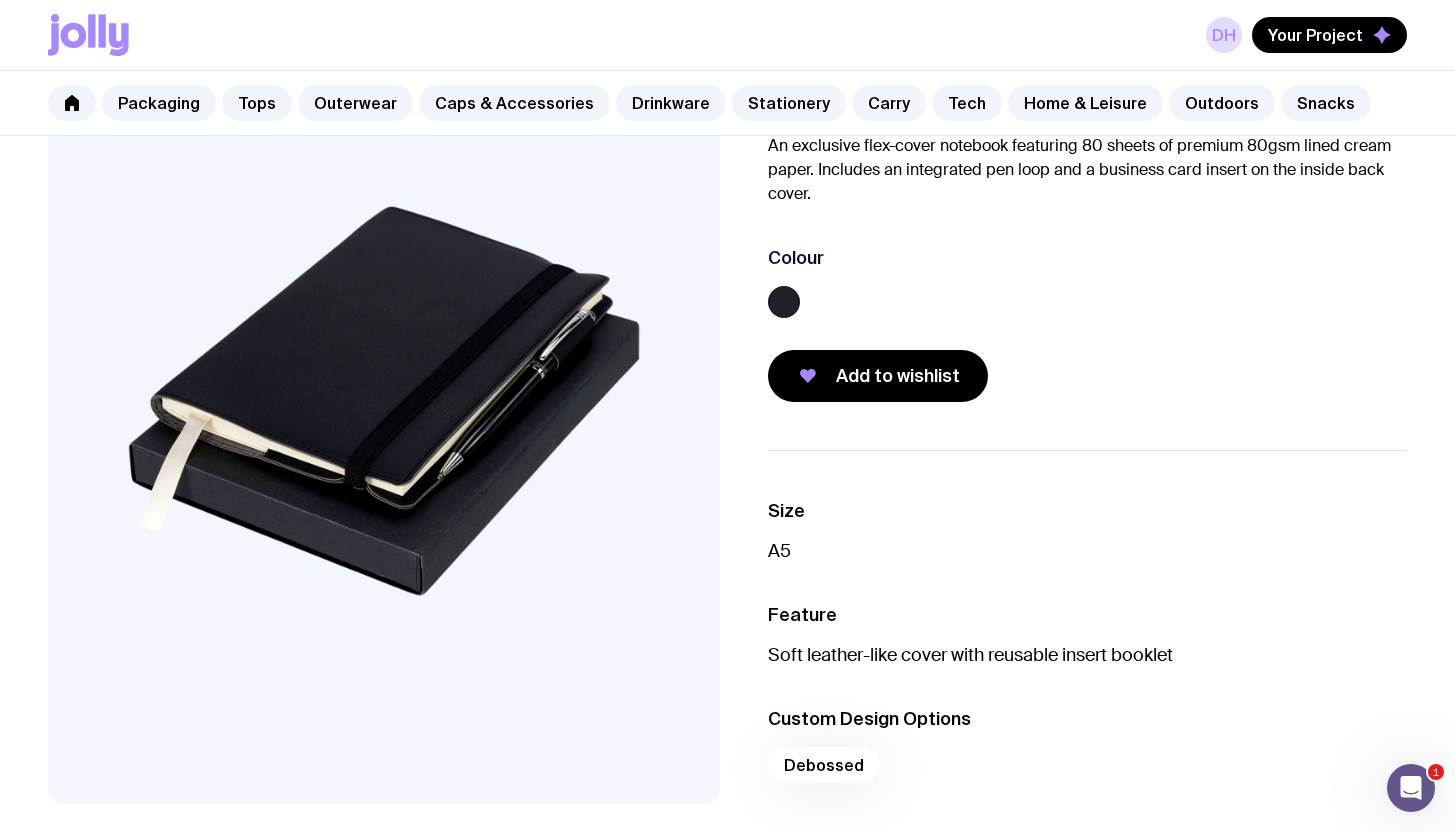 scroll, scrollTop: 169, scrollLeft: 0, axis: vertical 